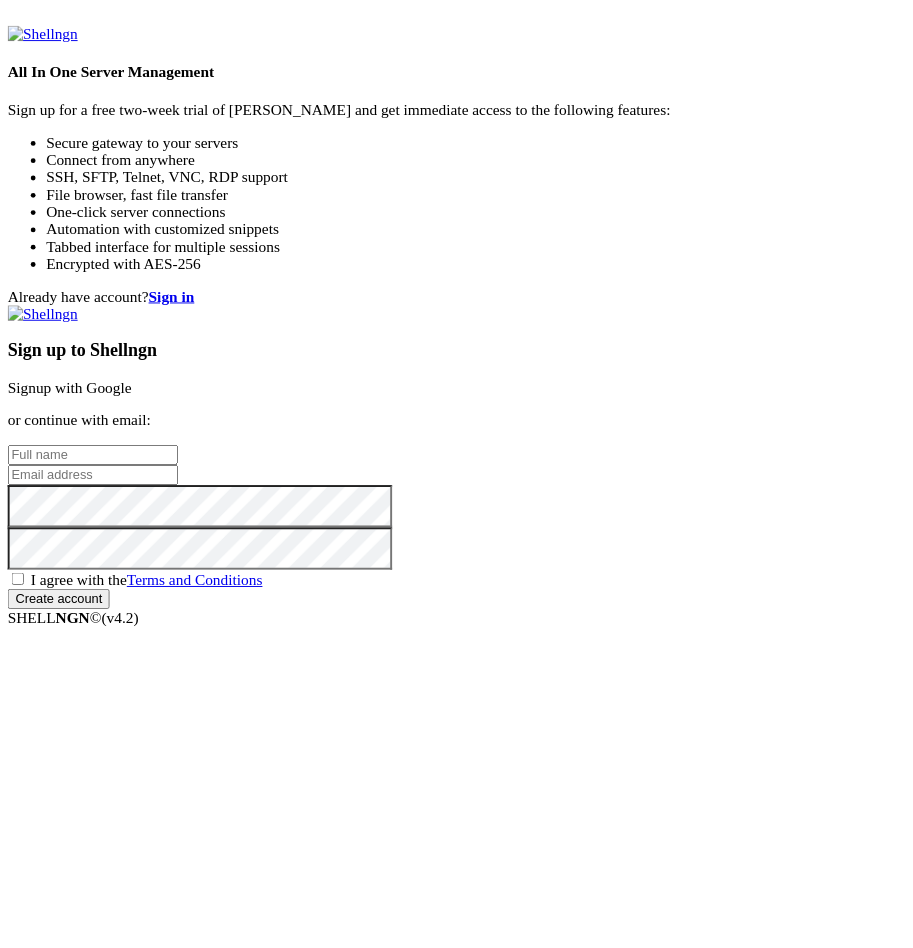 scroll, scrollTop: 0, scrollLeft: 0, axis: both 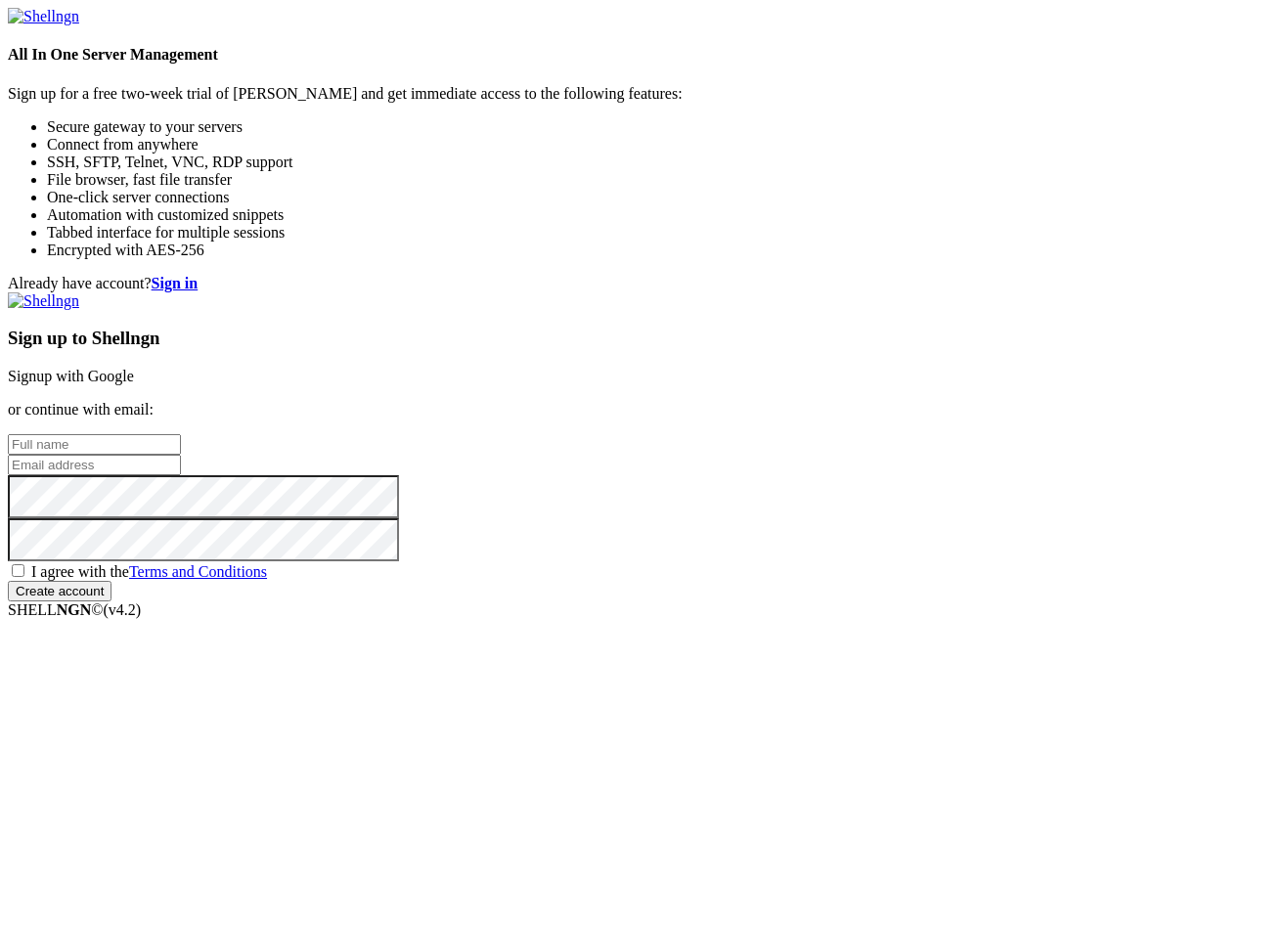 click on "Already have account?
Sign in
Sign up to Shellngn
Signup with Google
or continue with email:
I agree with the   Terms and
Conditions
Create account" at bounding box center [644, 438] 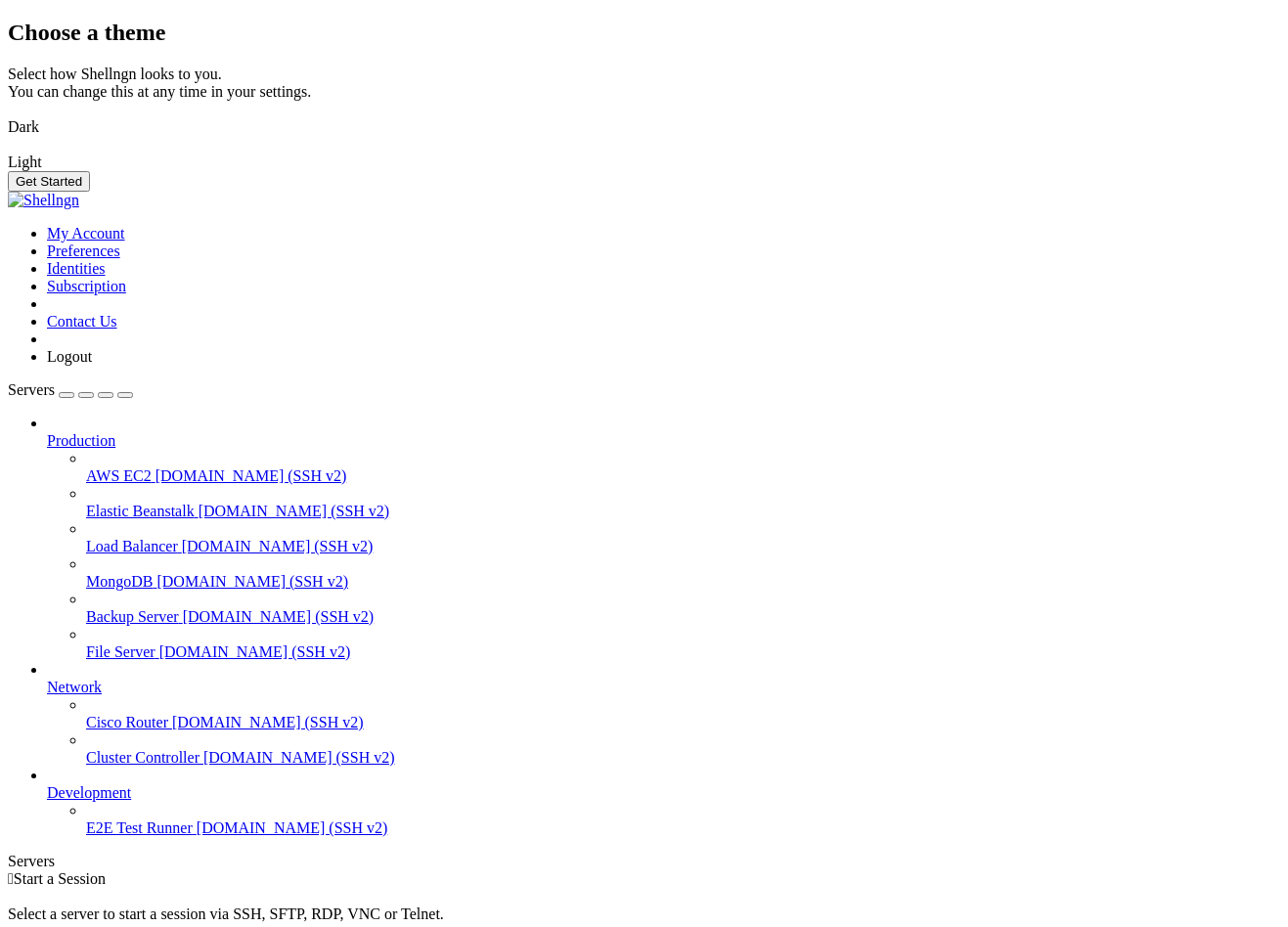 click at bounding box center (8, 114) 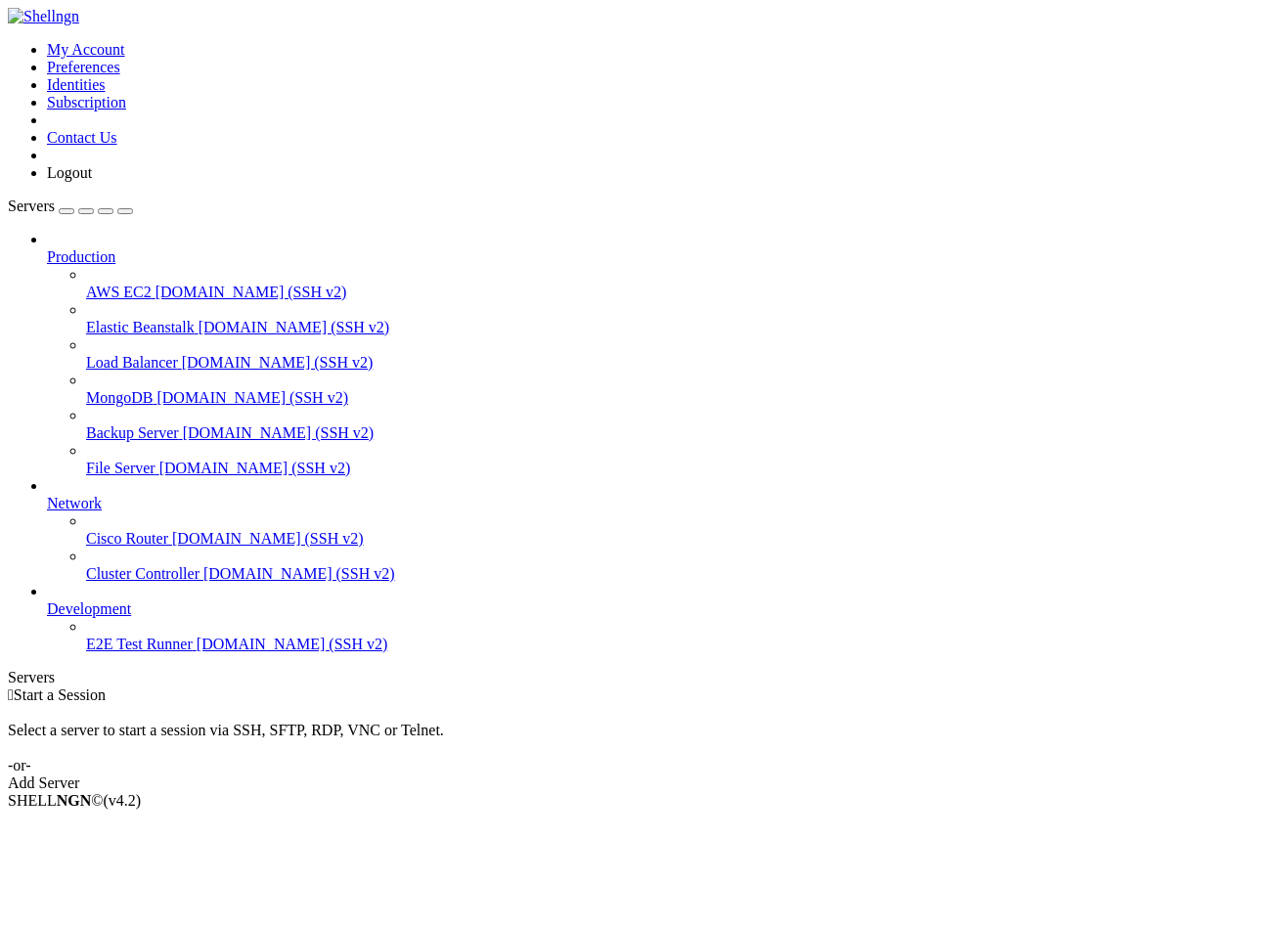 click on "Add Server" at bounding box center [644, 783] 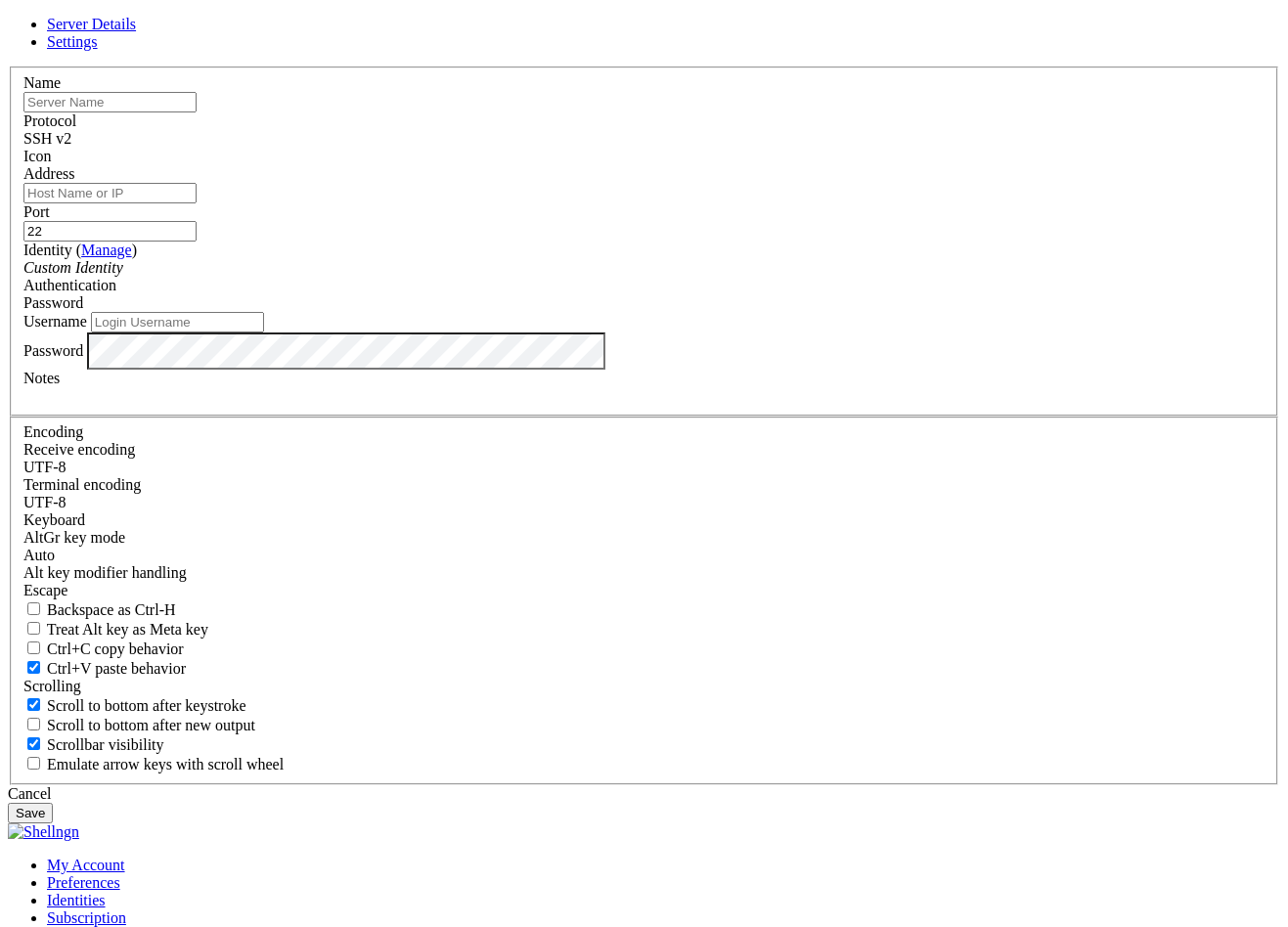 click at bounding box center [110, 102] 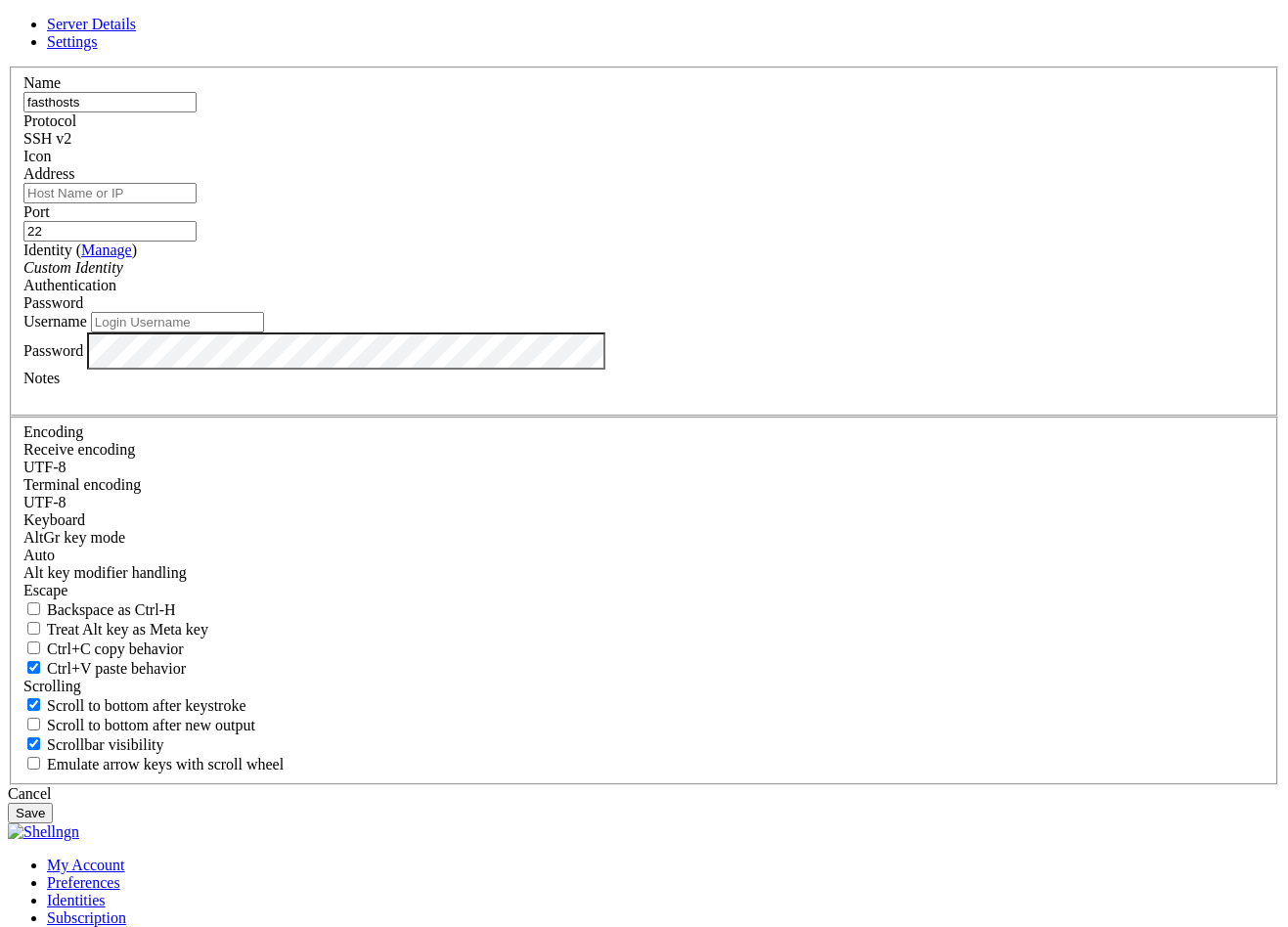 type on "fasthosts" 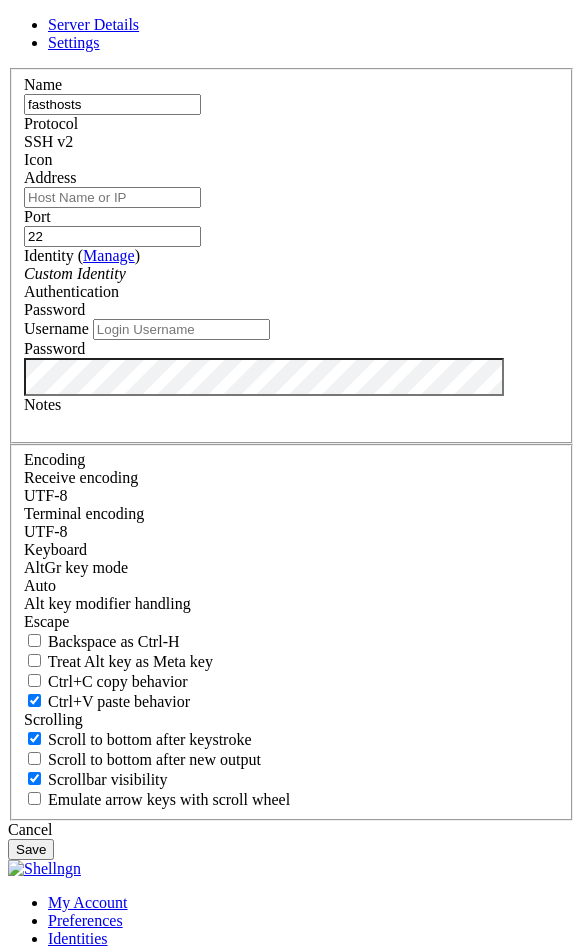 click on "Address" at bounding box center [112, 197] 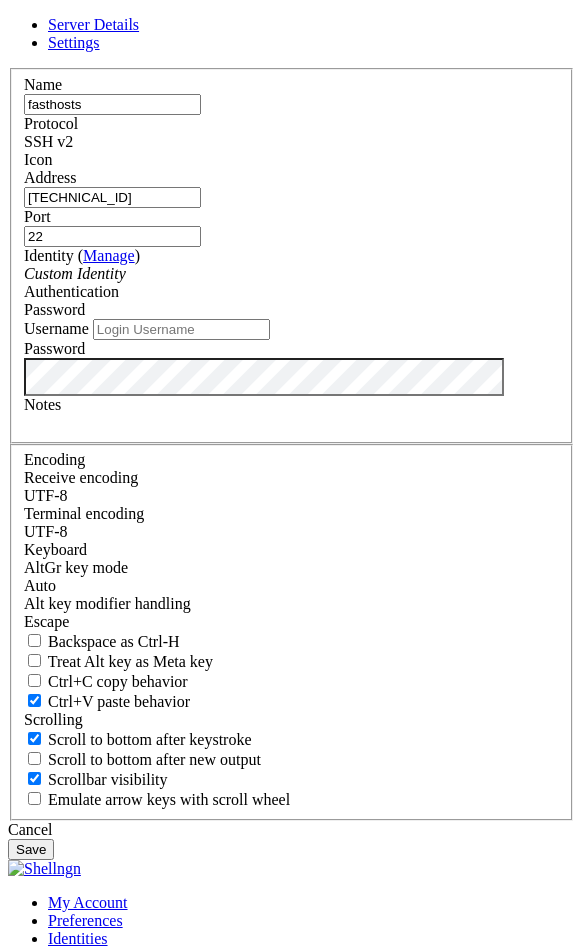 type on "[TECHNICAL_ID]" 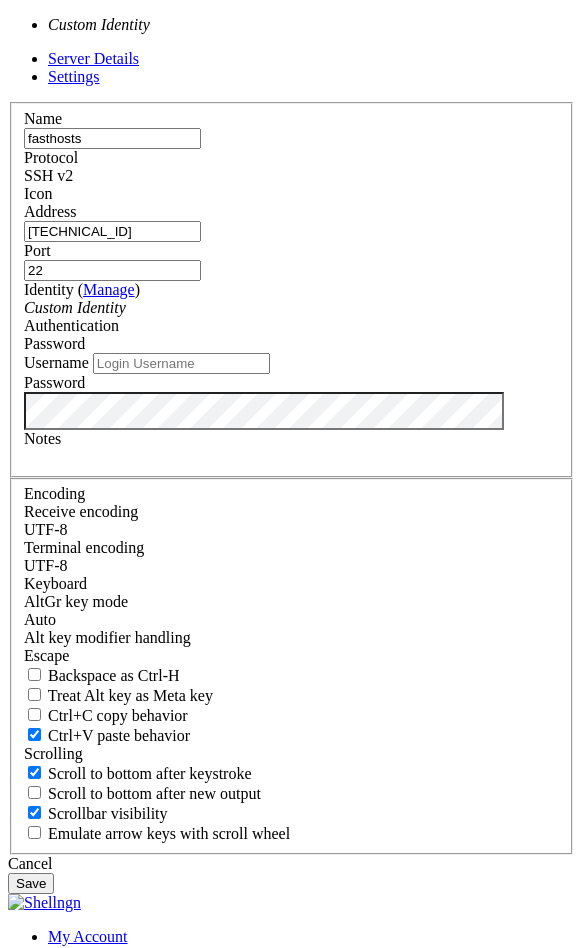 click on "Custom Identity" at bounding box center (75, 307) 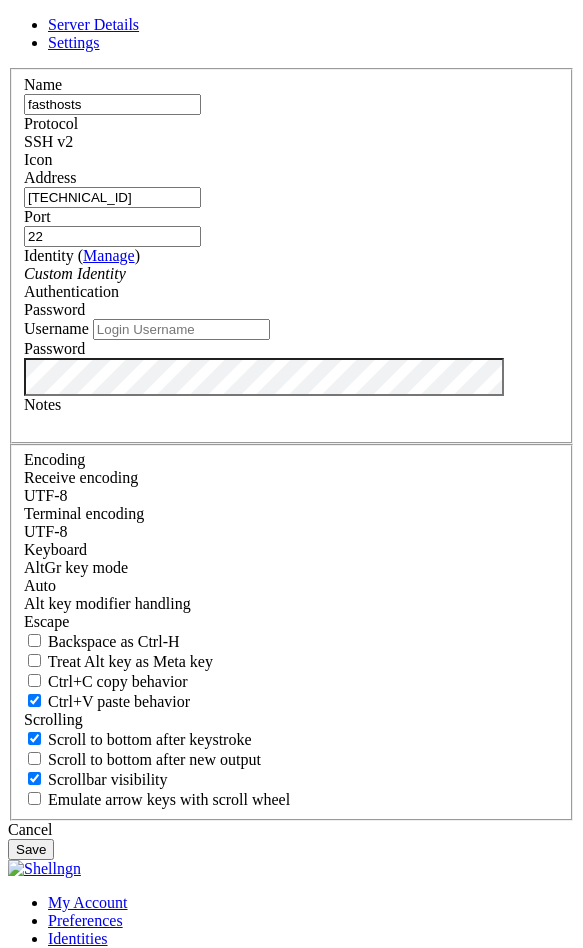 click on "Custom Identity" at bounding box center [75, 273] 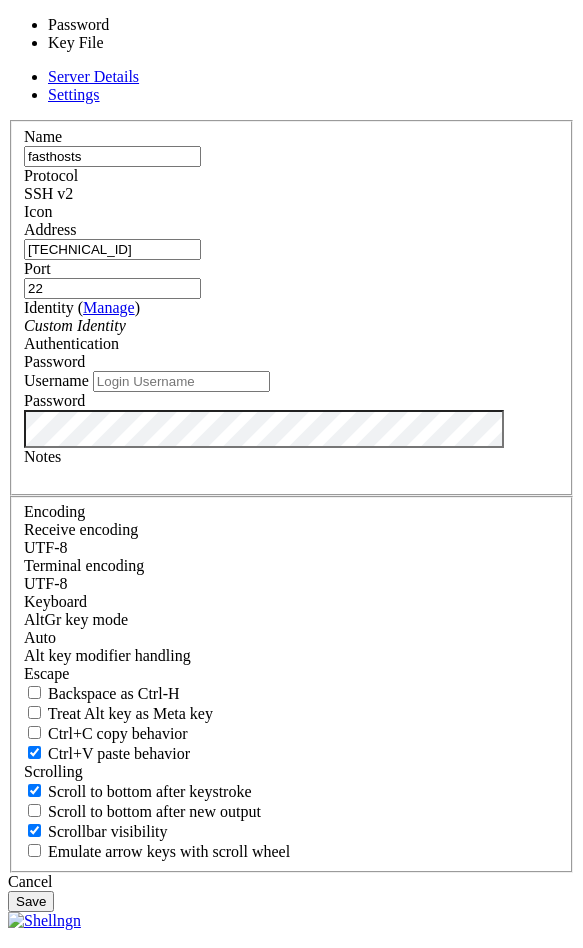 click on "Password" at bounding box center [291, 362] 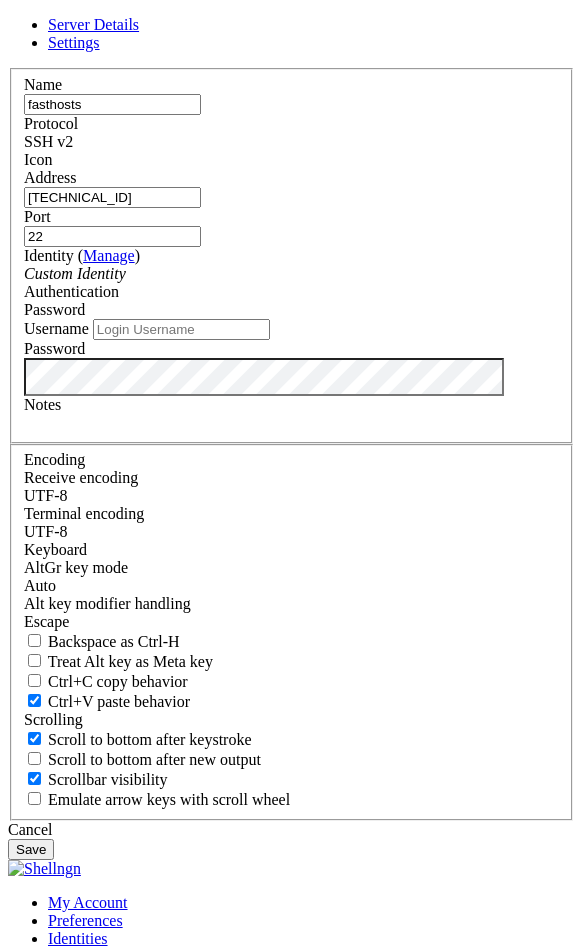 click on "Username" at bounding box center (181, 329) 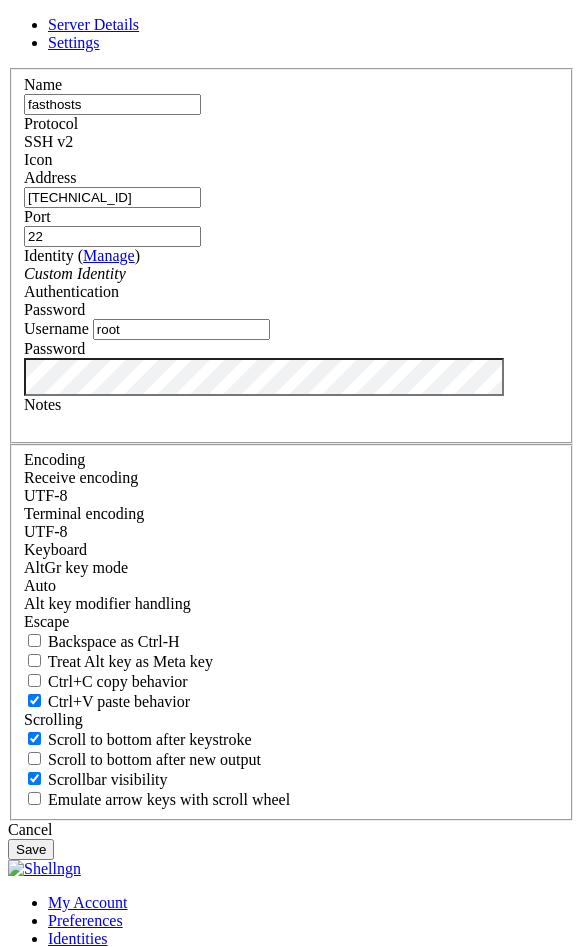 type on "root" 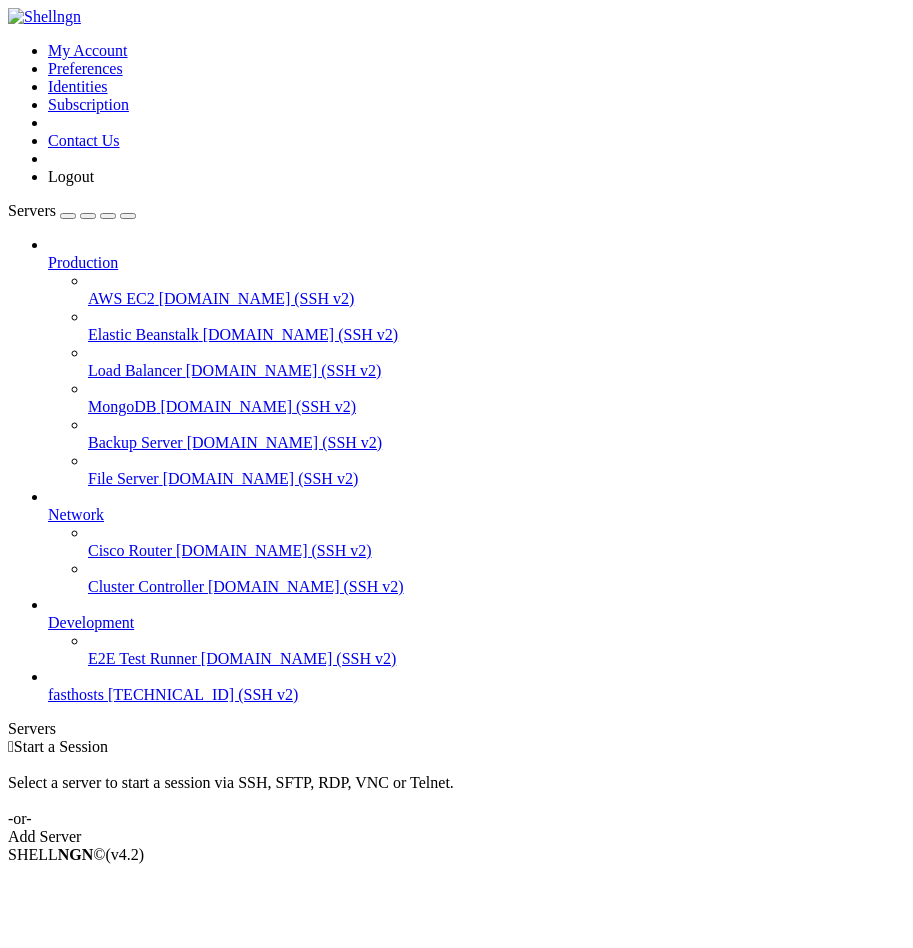 click on "Add Server" at bounding box center [456, 837] 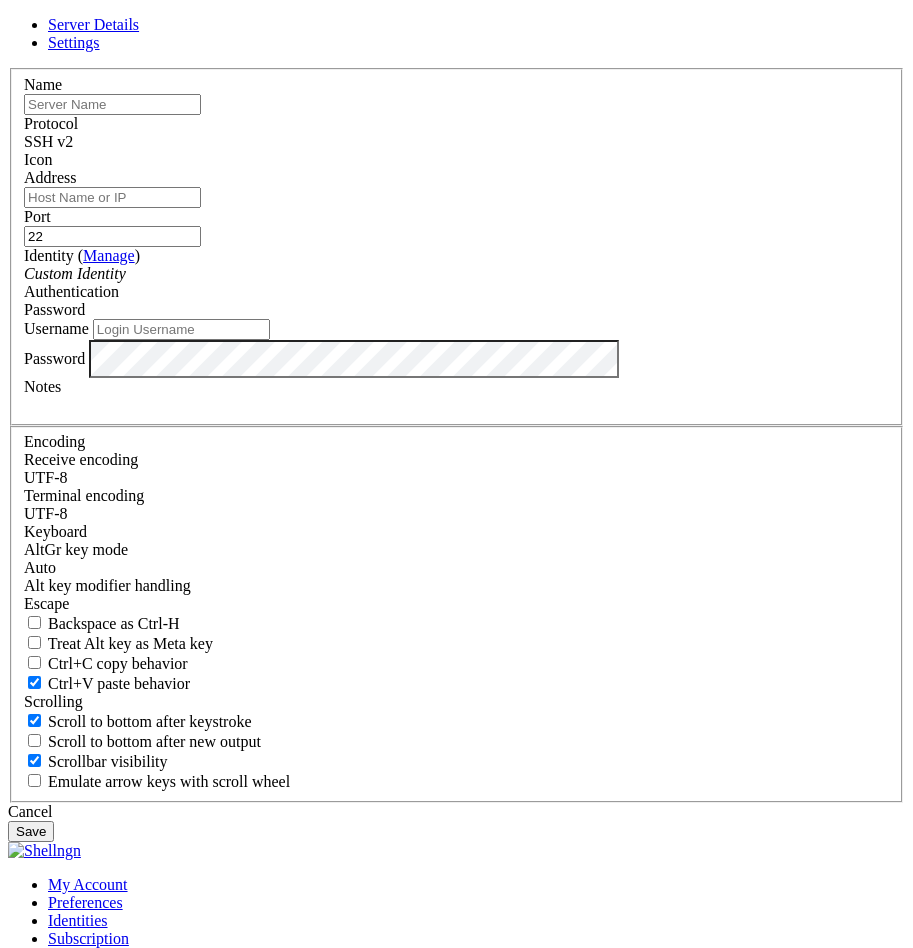 click on "Server Details
Settings
Name
Protocol
SSH v2
Icon" at bounding box center [456, 429] 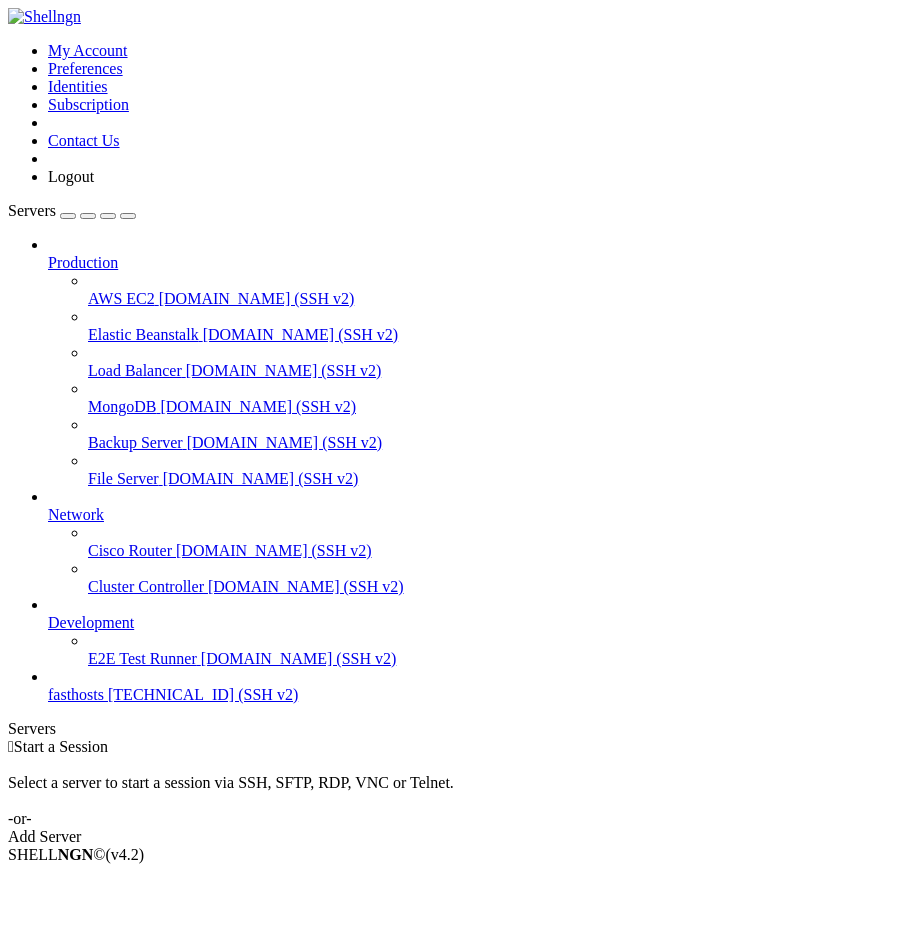 click on "[TECHNICAL_ID] (SSH v2)" at bounding box center [203, 694] 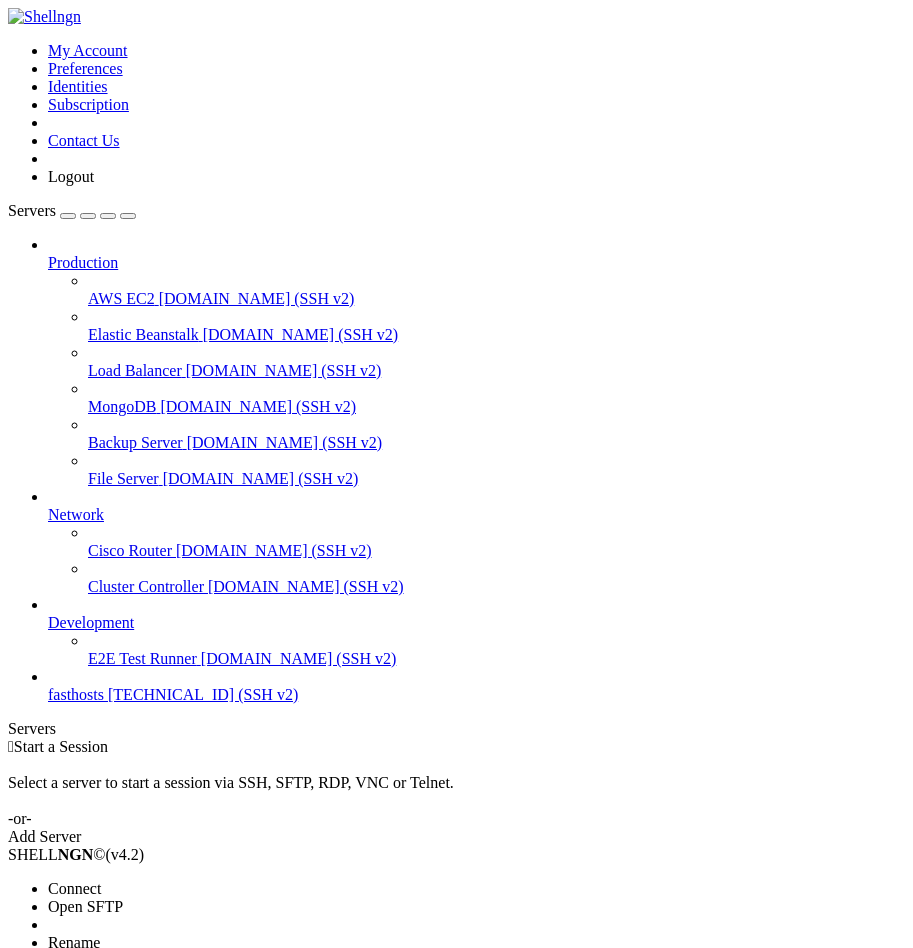 click on "Connect" at bounding box center (74, 888) 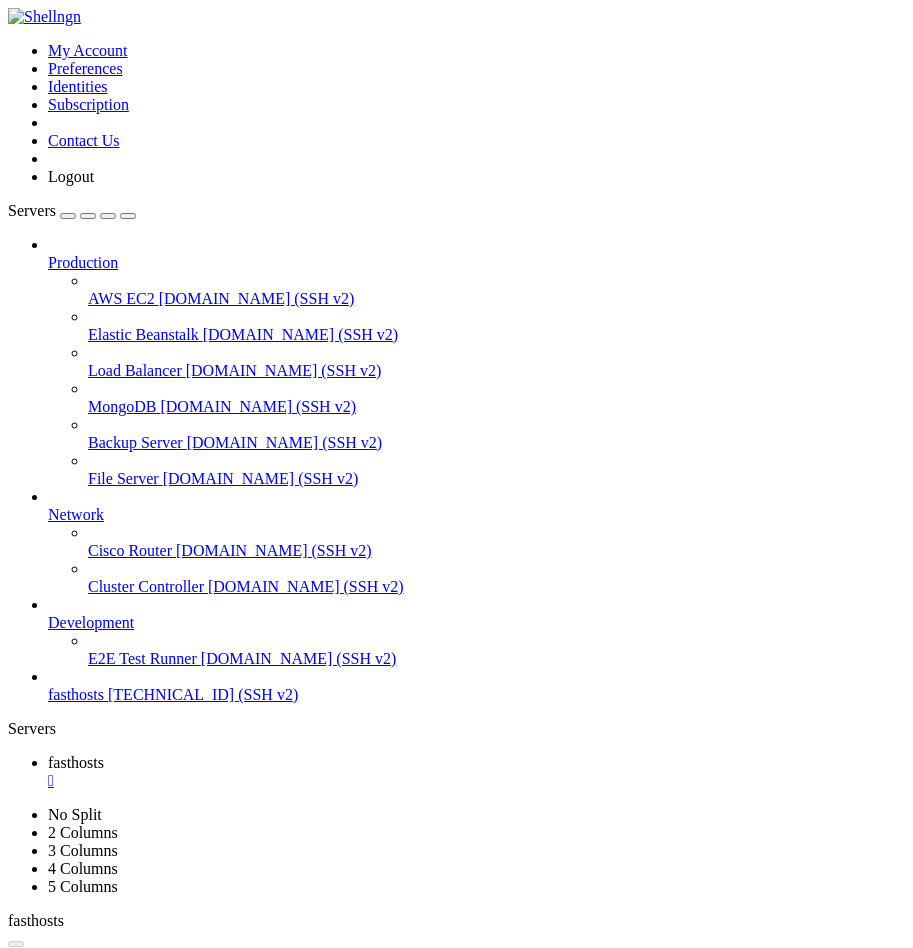 scroll, scrollTop: 0, scrollLeft: 0, axis: both 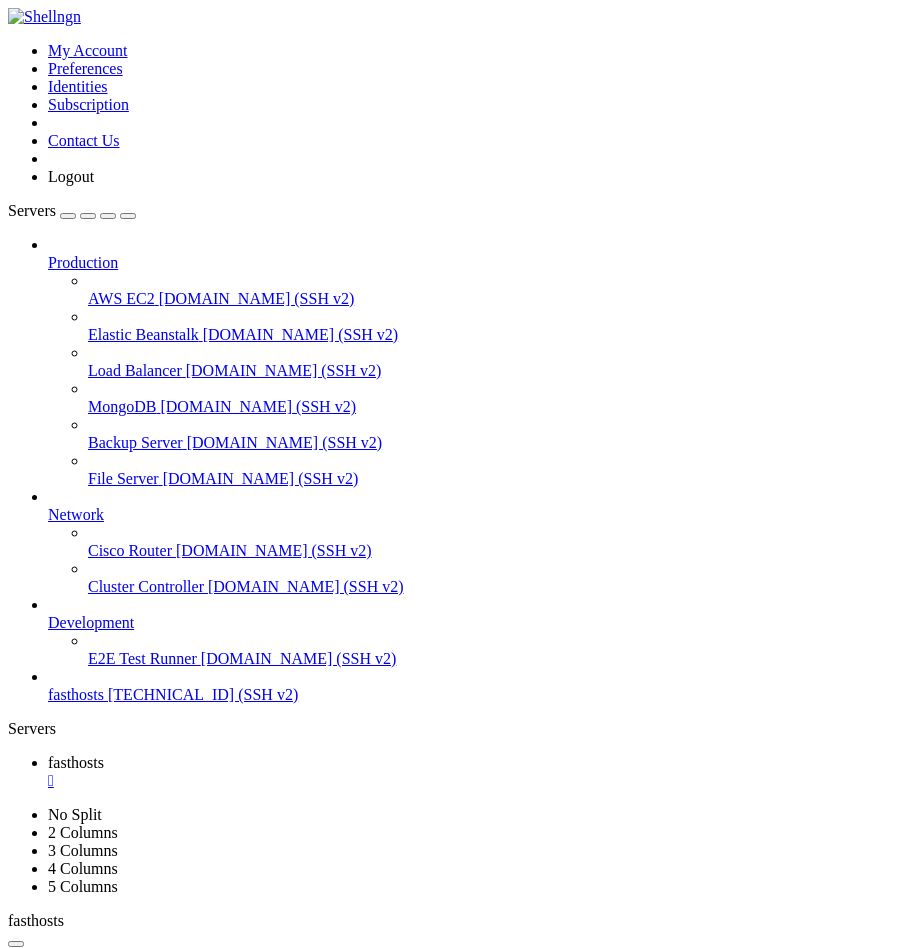 click on "root@ubuntu:~#" 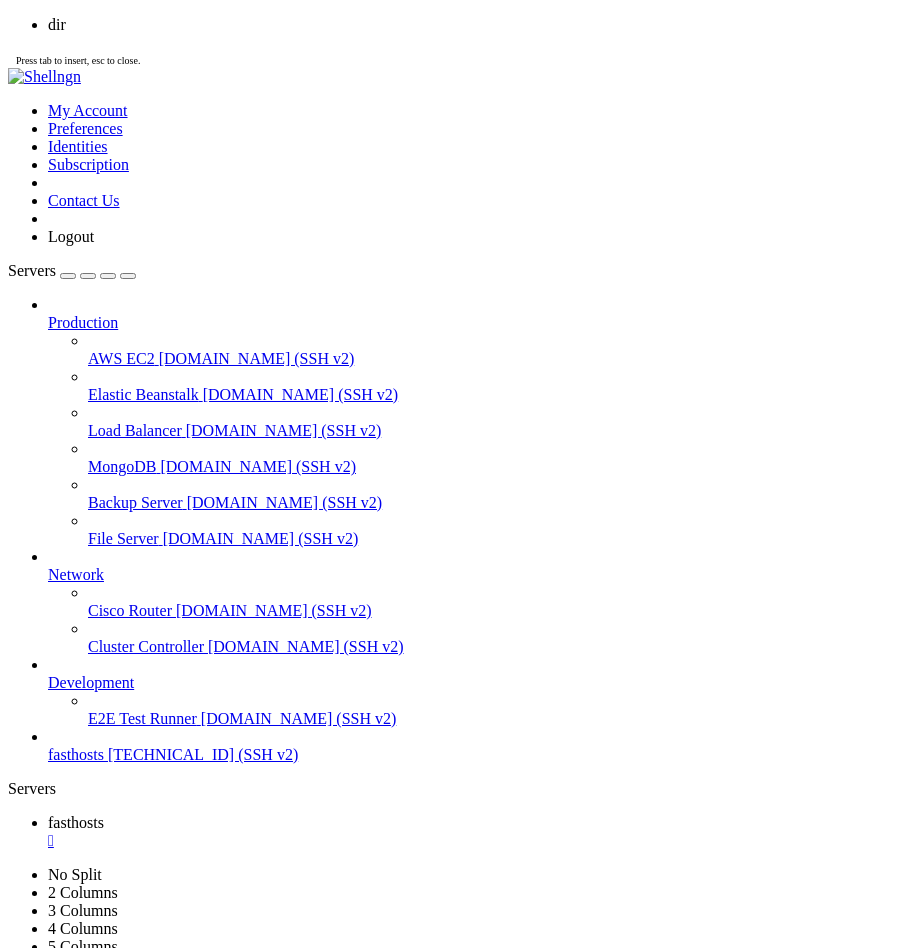 scroll, scrollTop: 8398, scrollLeft: 0, axis: vertical 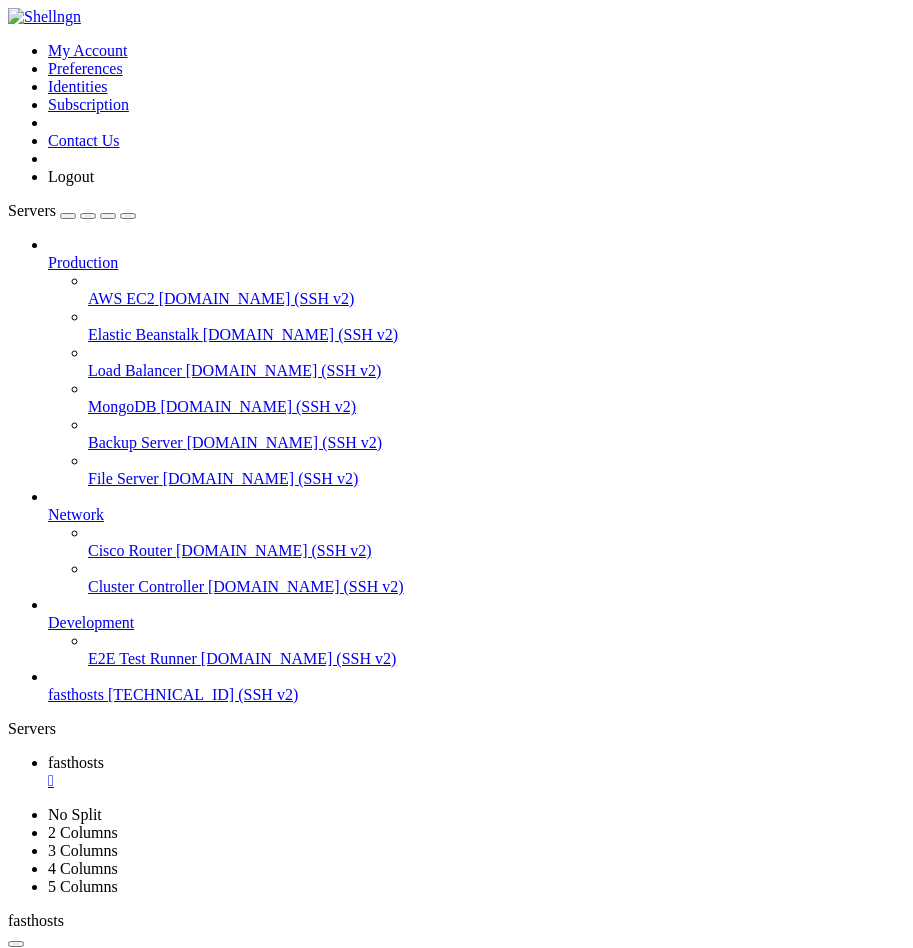 click on "root@ubuntu:~/minecraft# java -jar BuildTools.jar --rev 1.21" 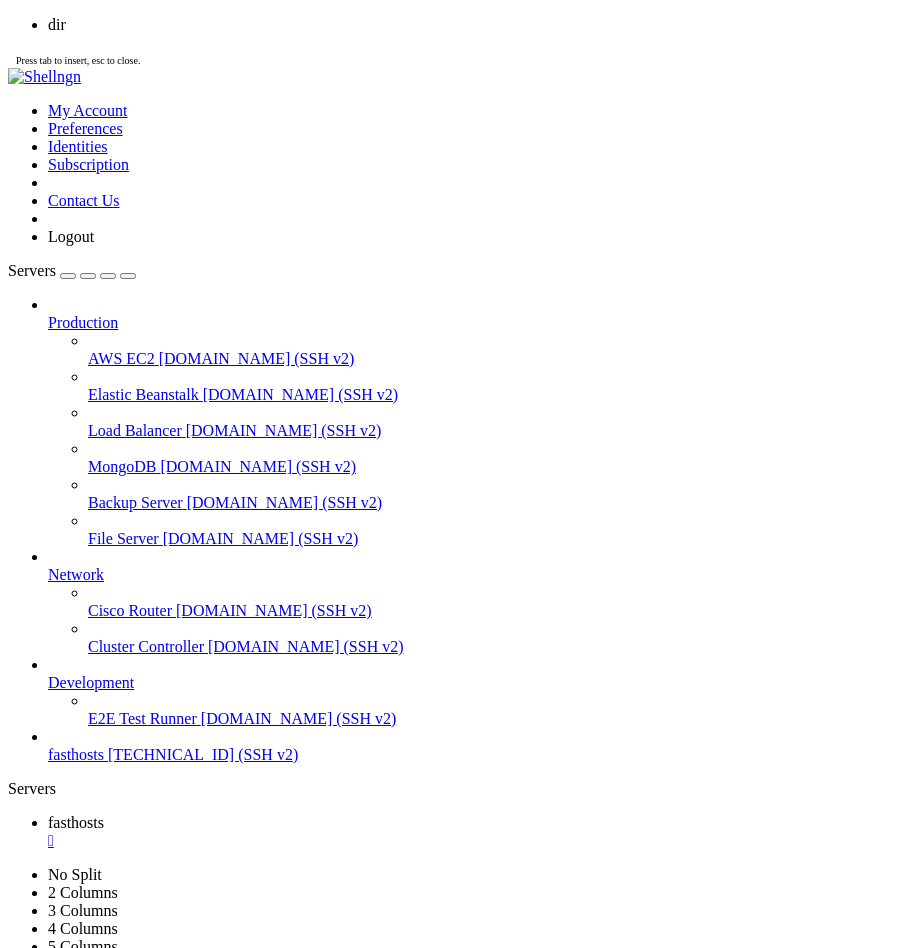 scroll, scrollTop: 9350, scrollLeft: 0, axis: vertical 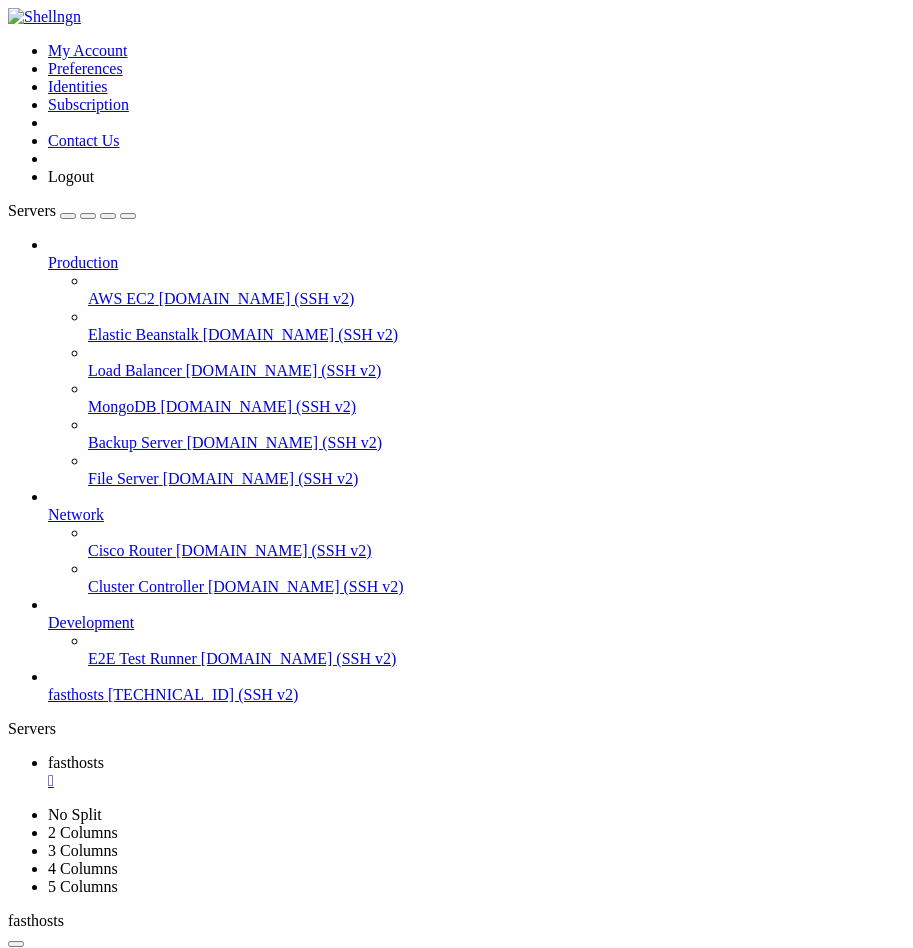 click on "root@ubuntu:~/minecraft#" 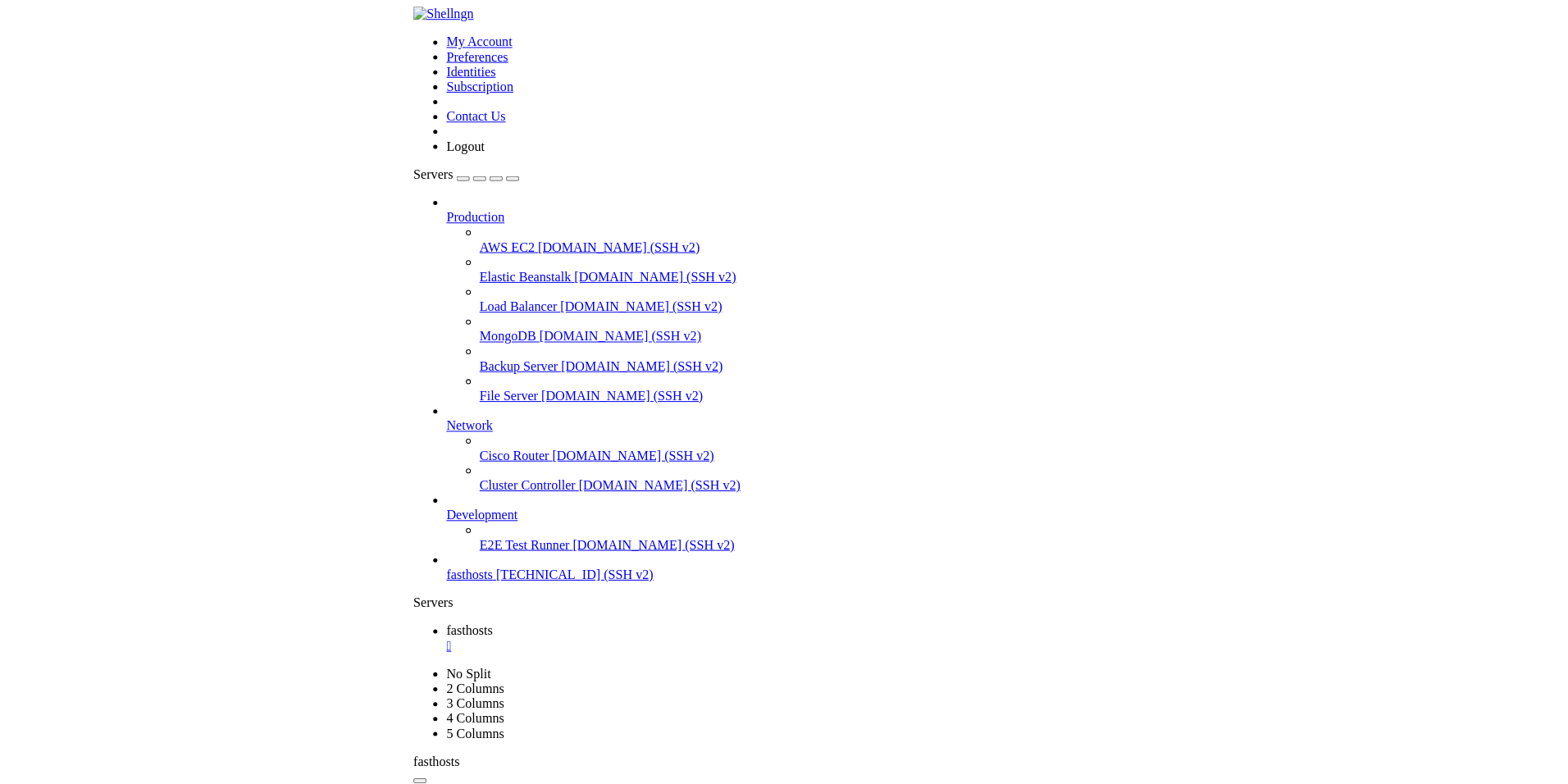 scroll, scrollTop: 9201, scrollLeft: 0, axis: vertical 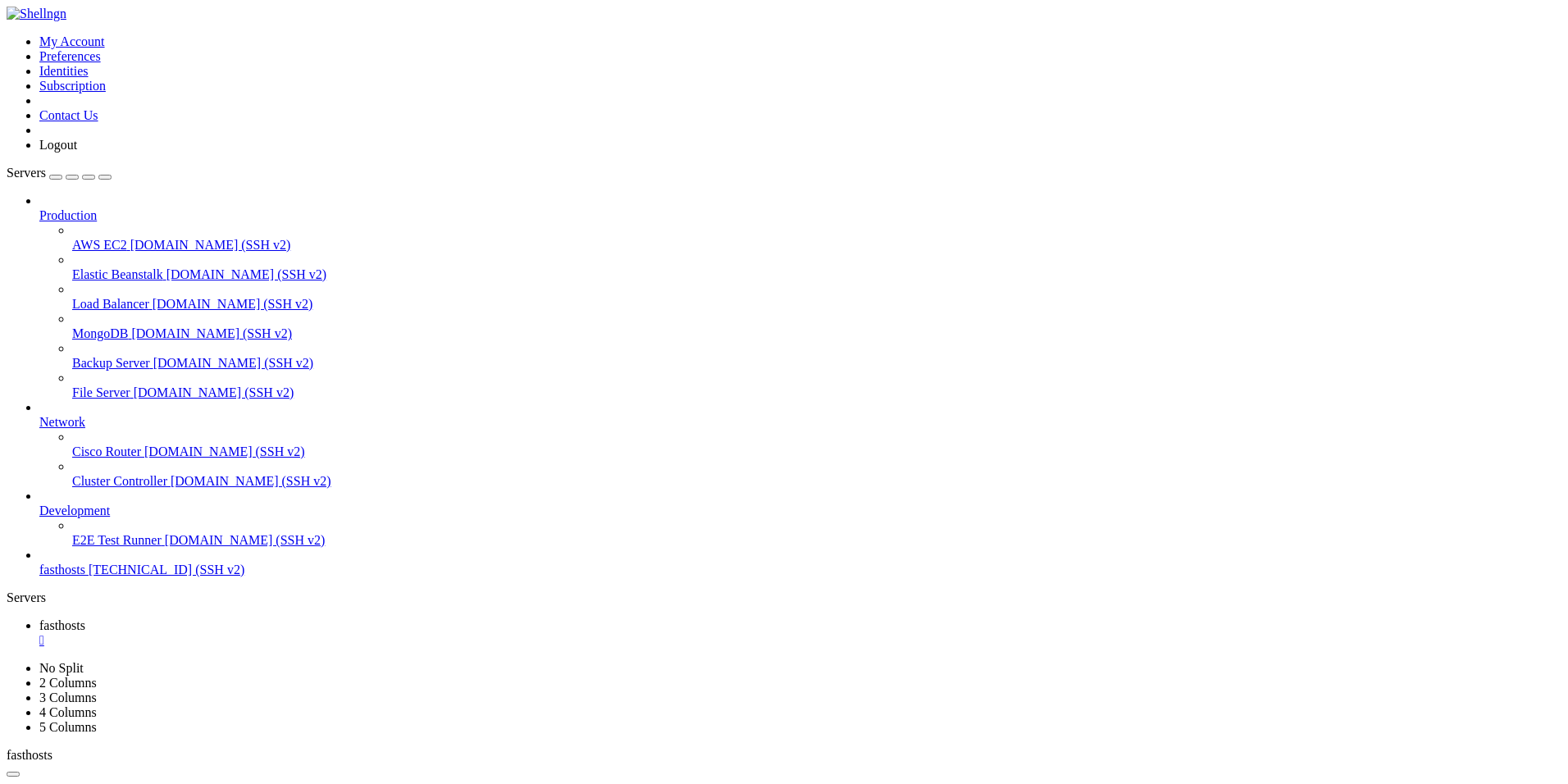 click on "Press <enter> to keep the current choice[*], or type selection number:" 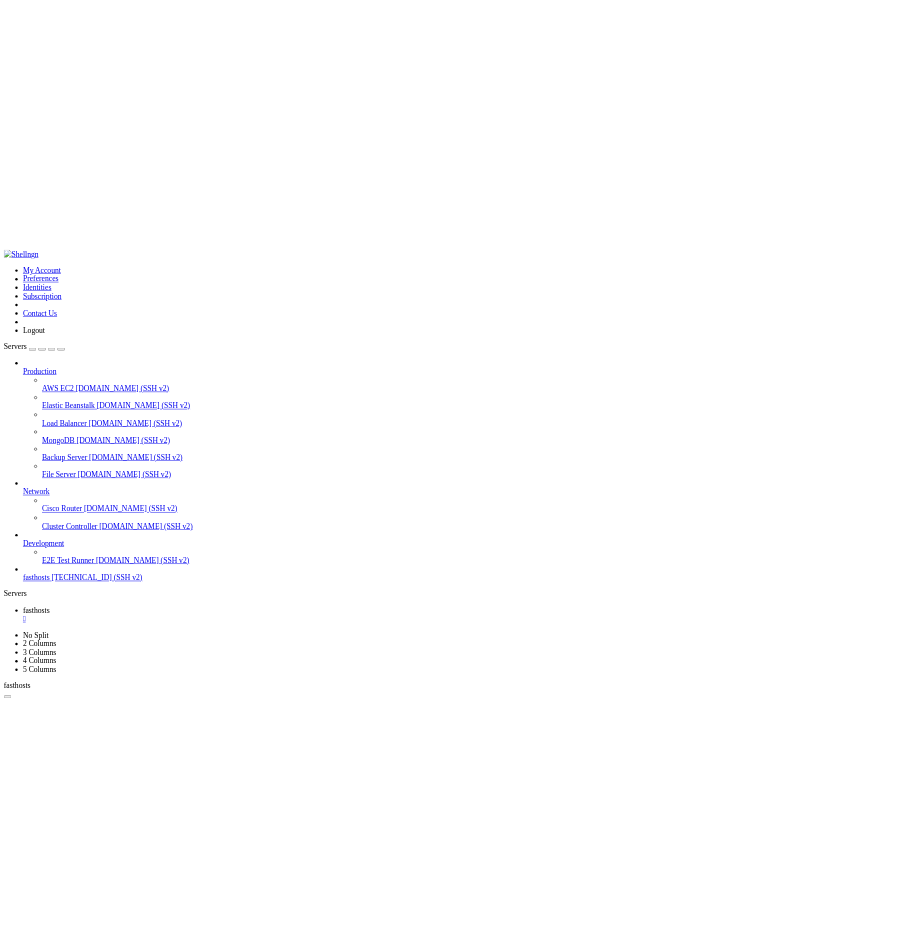 scroll, scrollTop: 11339, scrollLeft: 0, axis: vertical 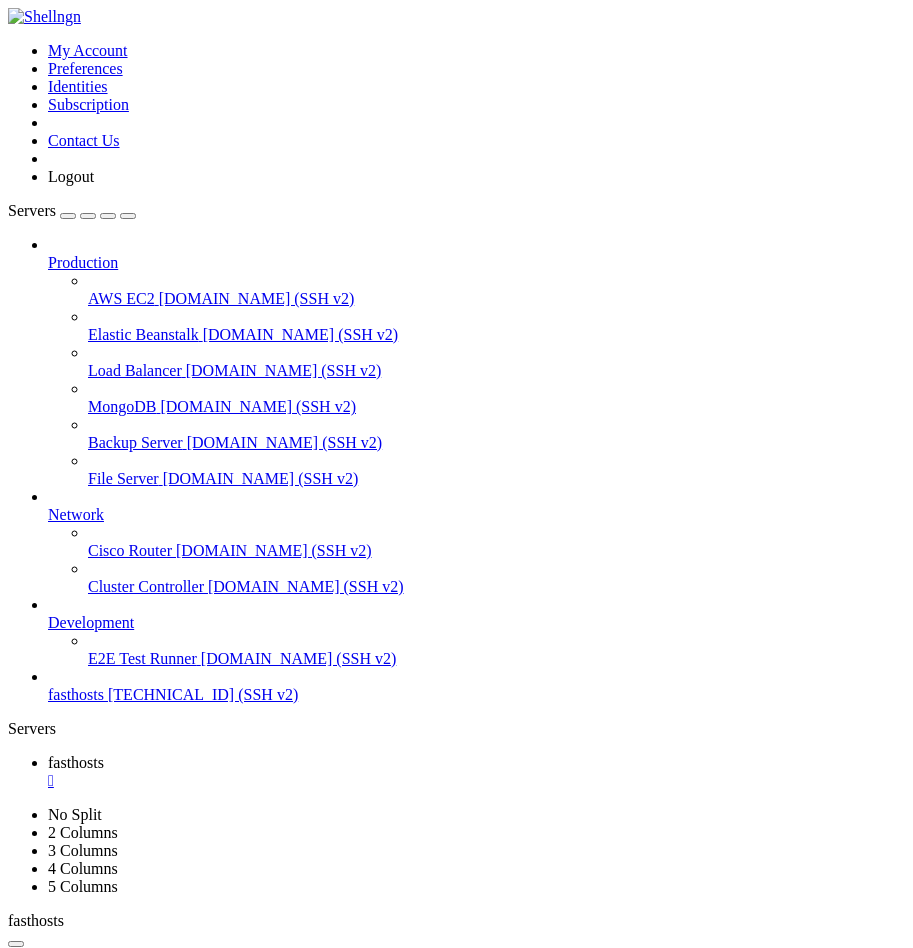 click on "root@ubuntu:/tmp#" 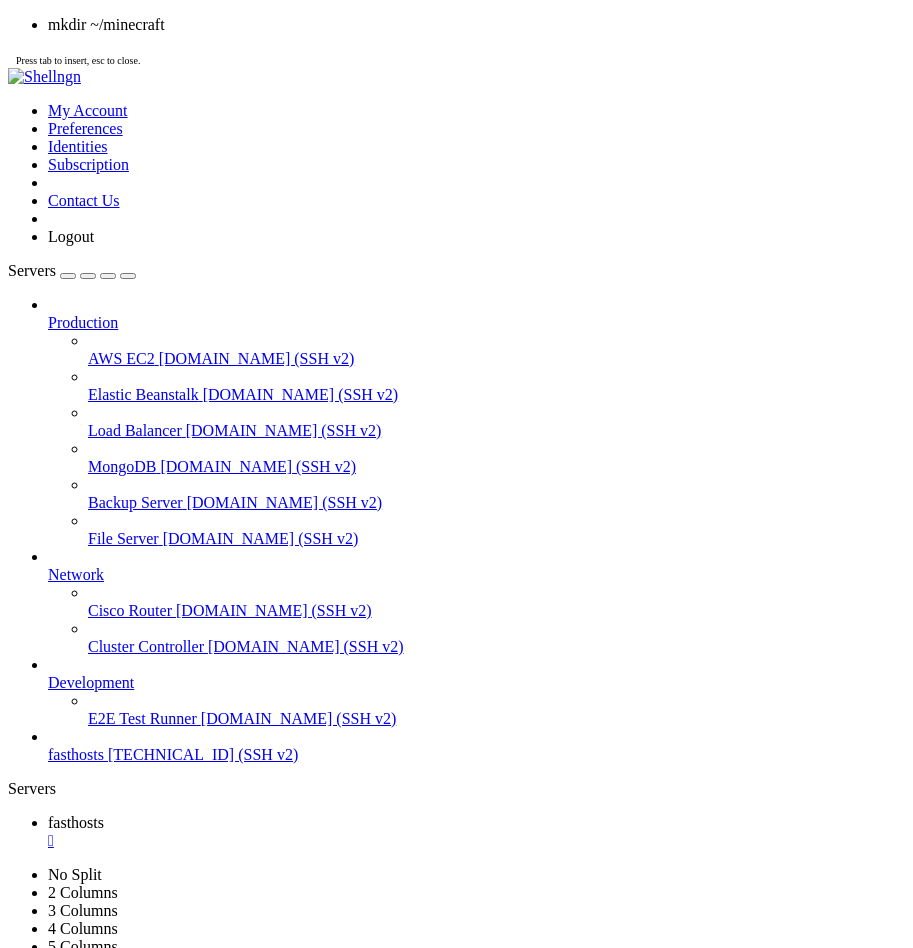 click on "root@ubuntu:~/minecraft# mkdir" 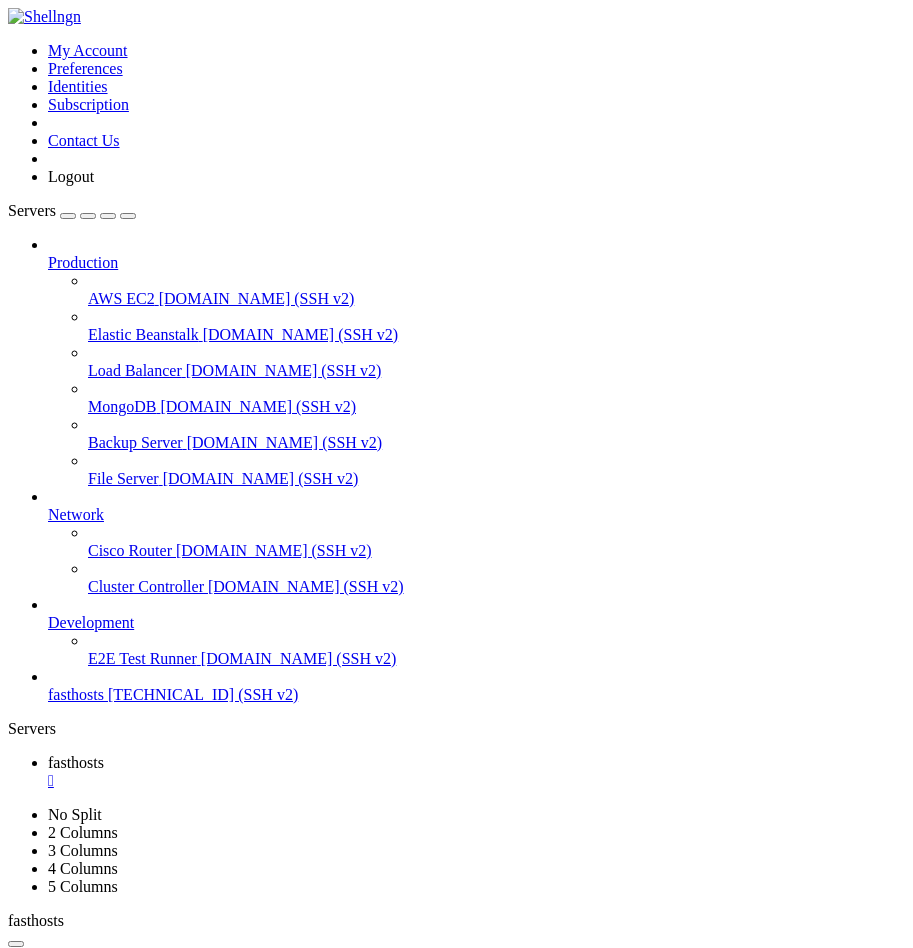 scroll, scrollTop: 609212, scrollLeft: 0, axis: vertical 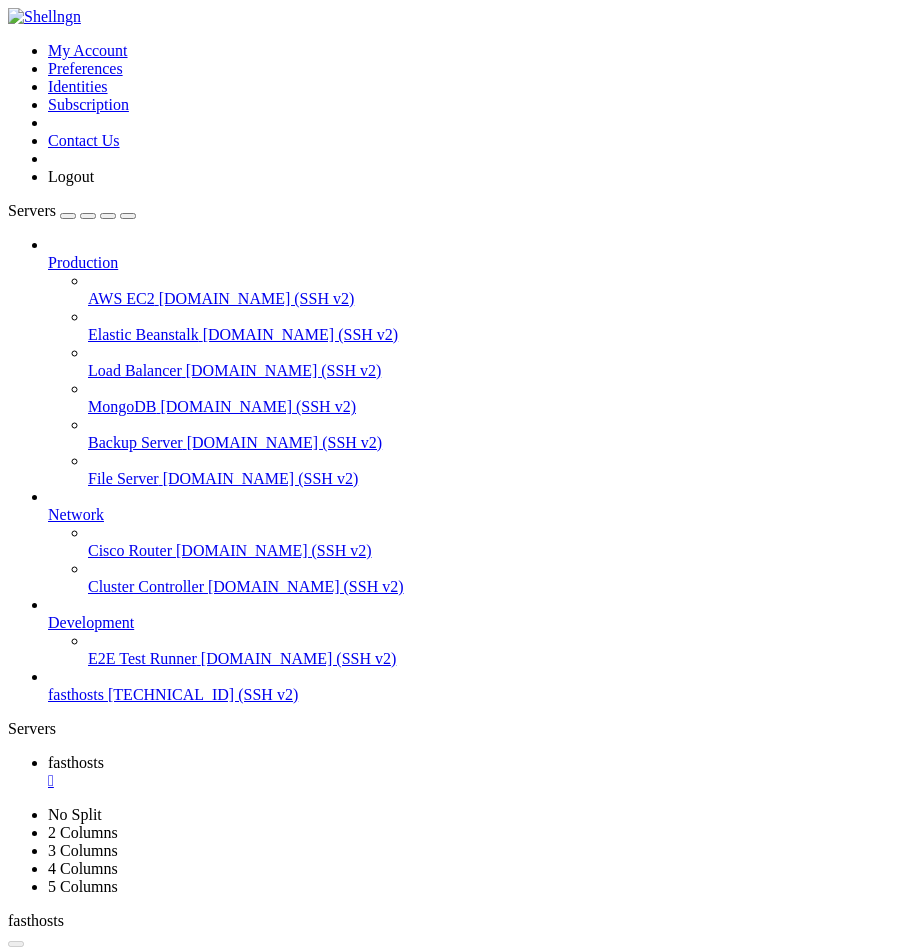 click on "Reconnect" at bounding box center (48, 1175) 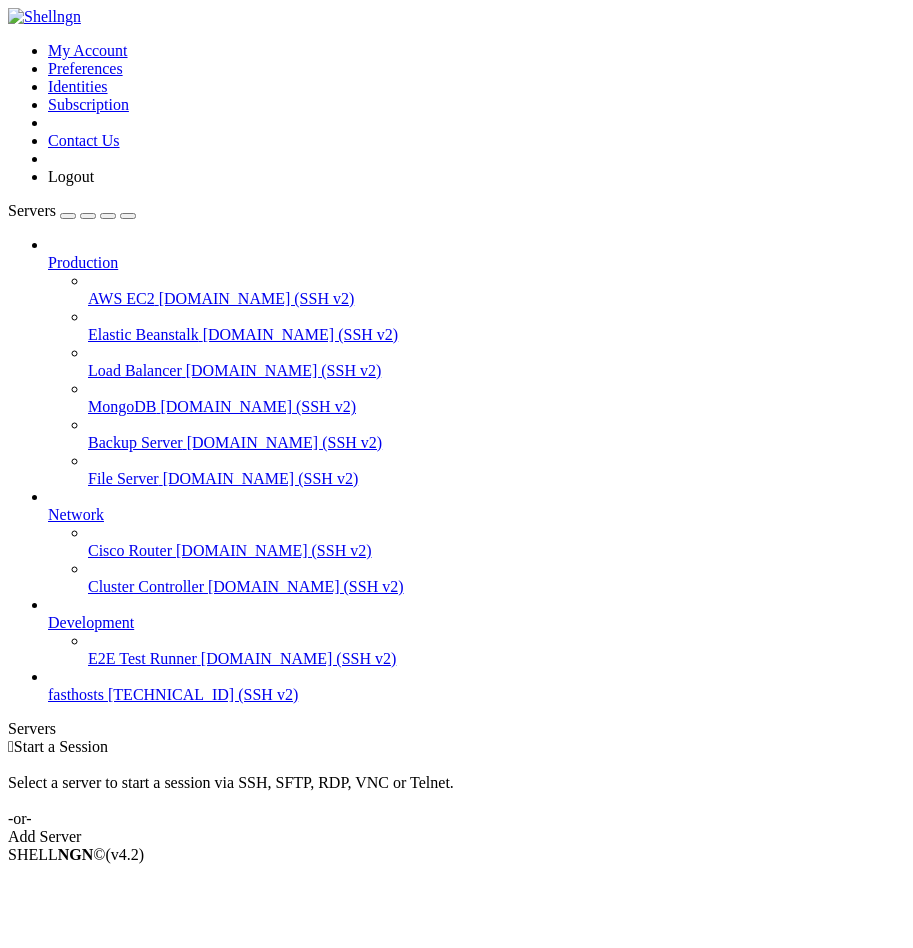 scroll, scrollTop: 0, scrollLeft: 0, axis: both 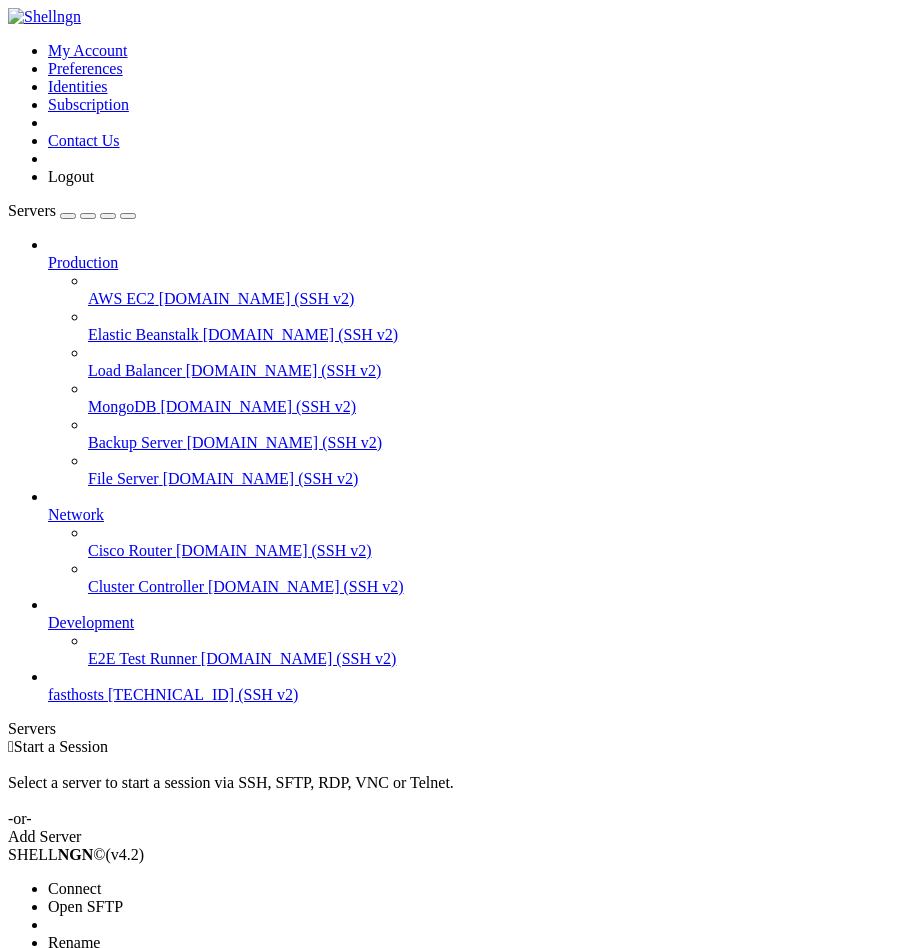 click on "Connect" at bounding box center [74, 888] 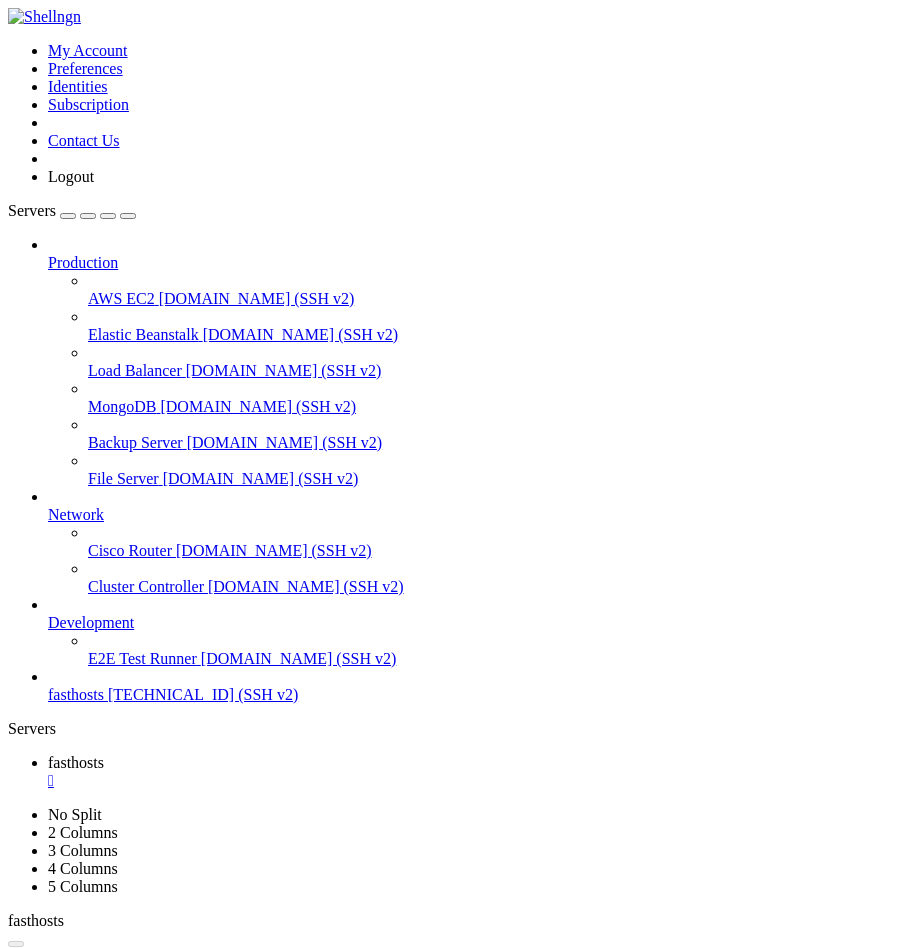 scroll, scrollTop: 0, scrollLeft: 0, axis: both 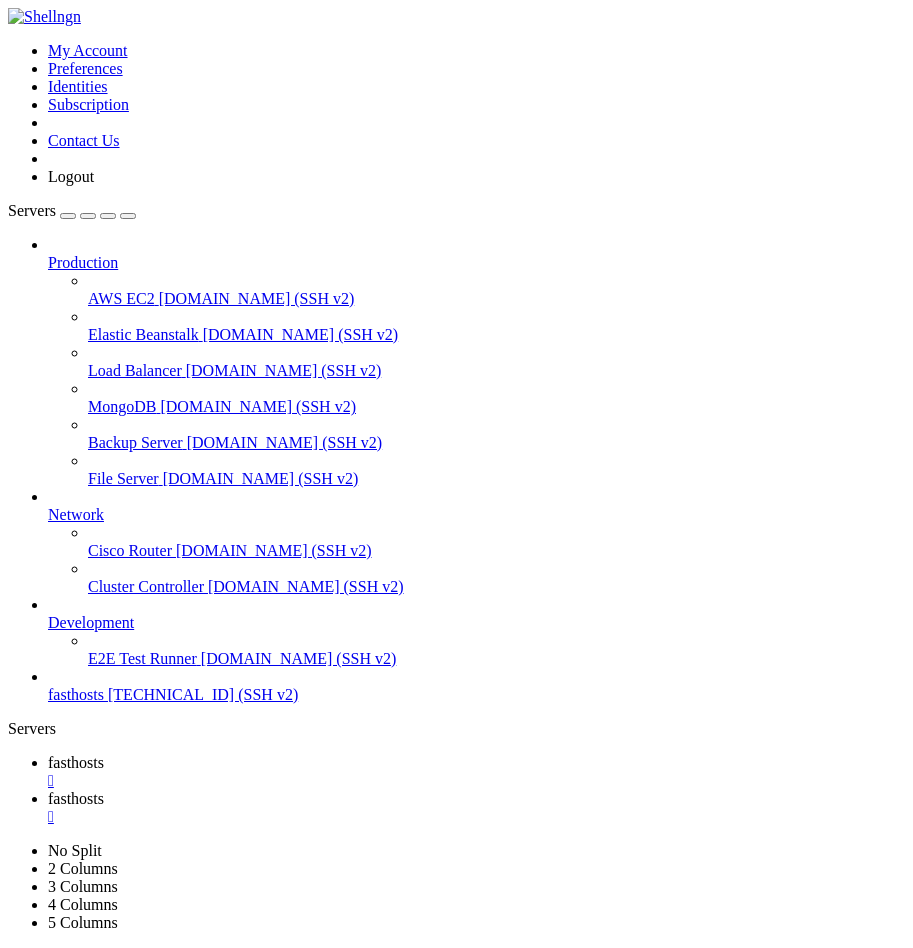 click at bounding box center [76, 2016] 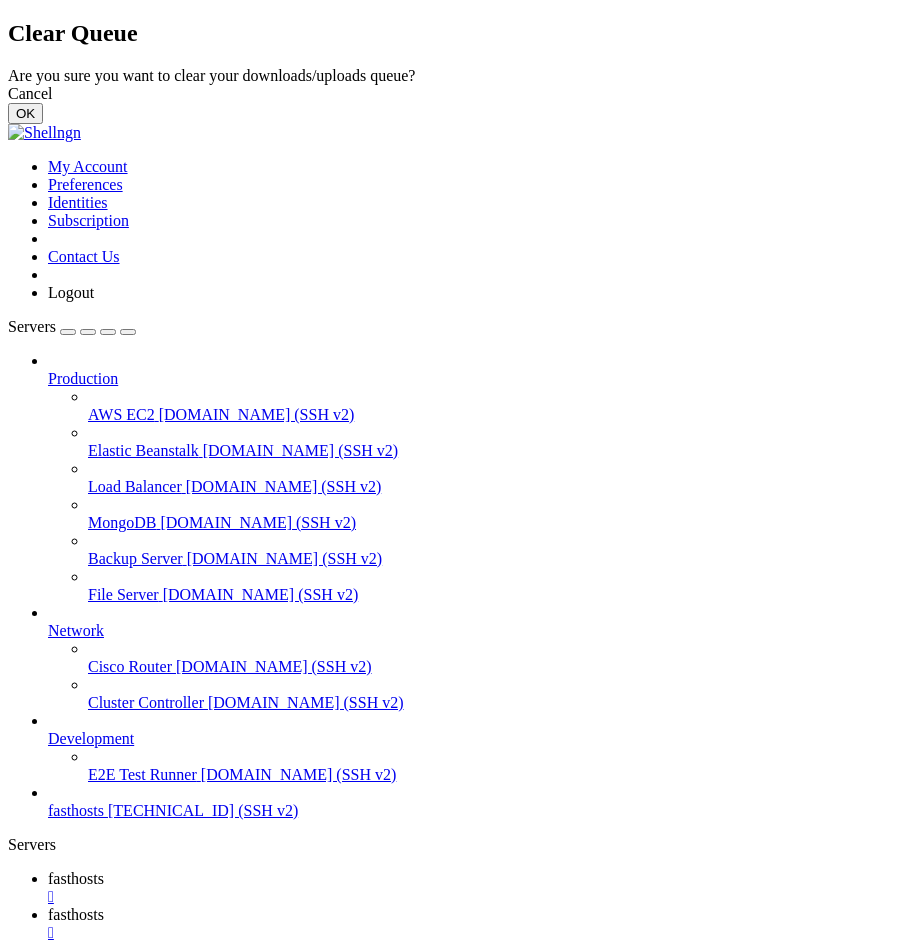 click at bounding box center [8, 67] 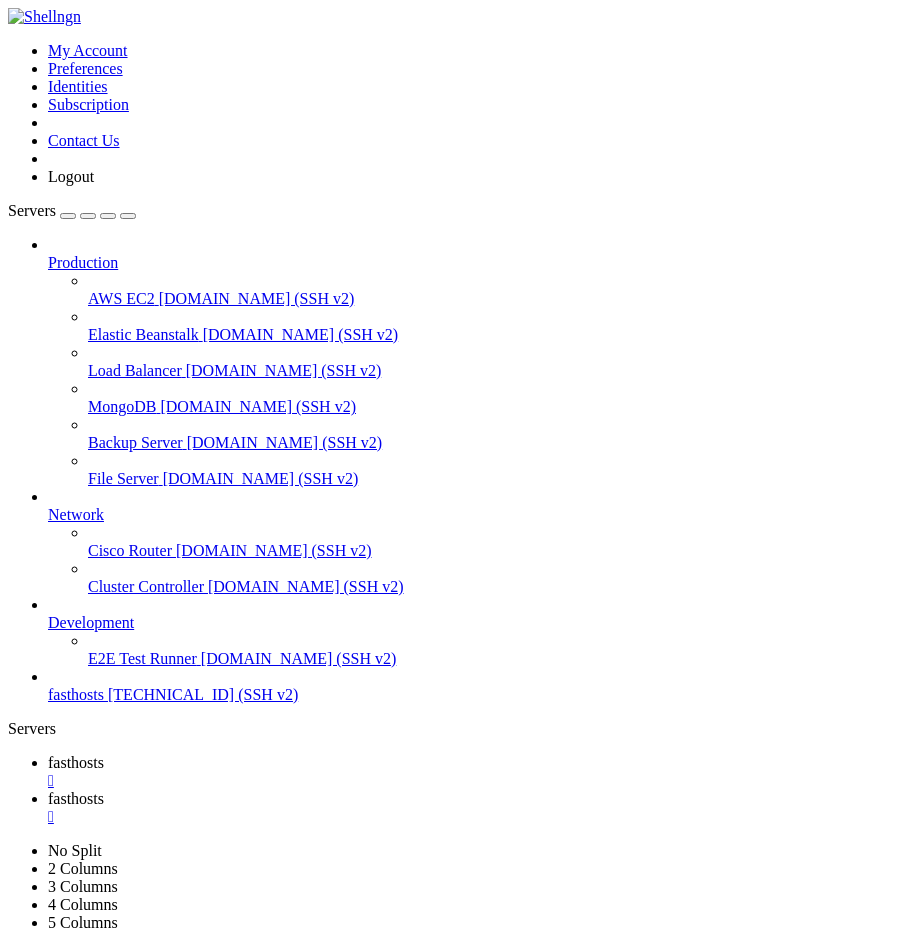 click on "Connect" at bounding box center (74, 2219) 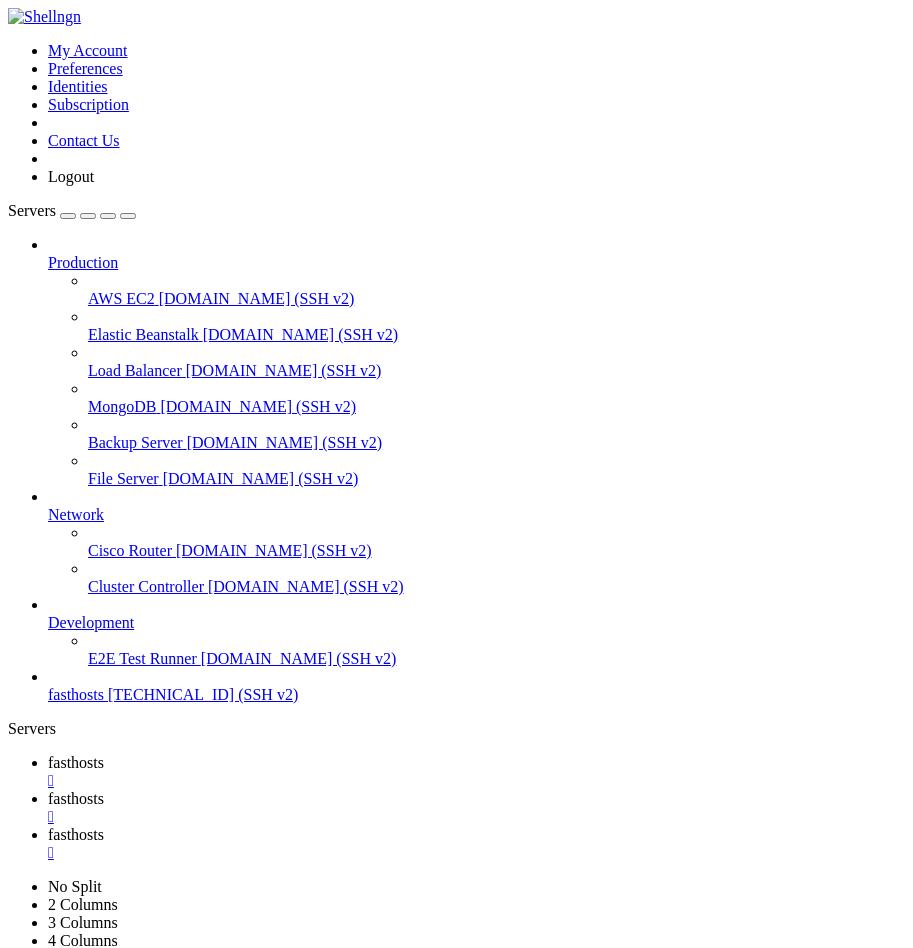 scroll, scrollTop: 0, scrollLeft: 0, axis: both 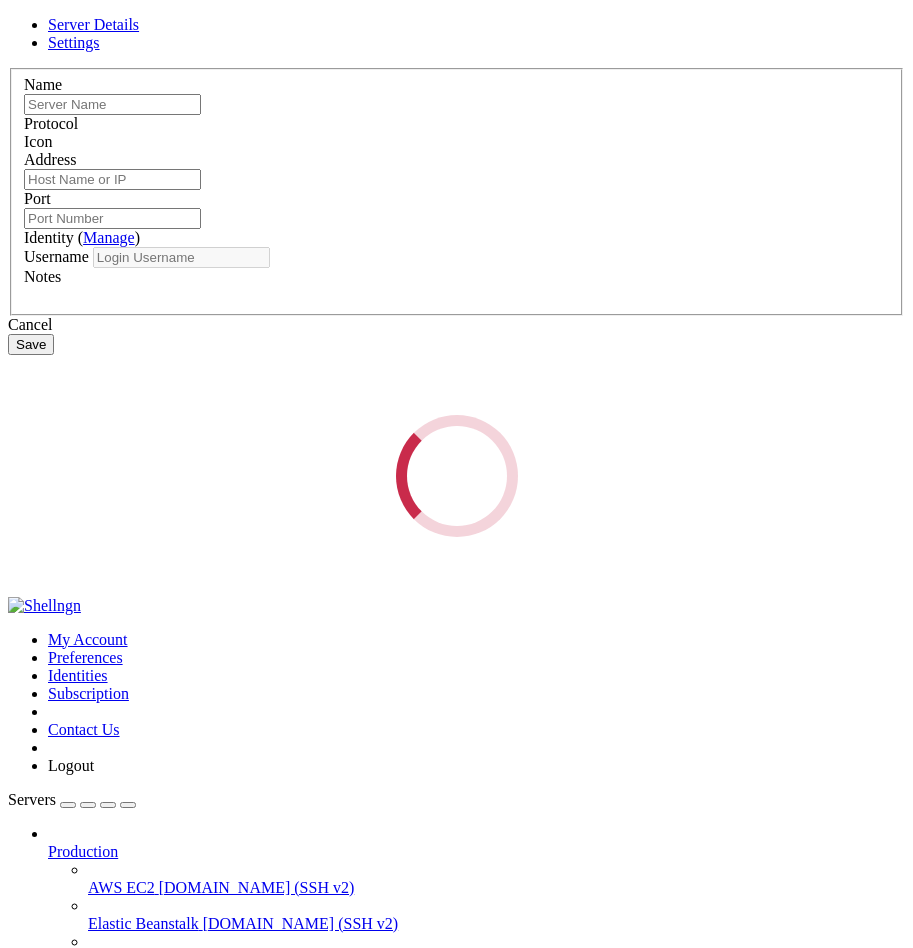 type on "fasthosts" 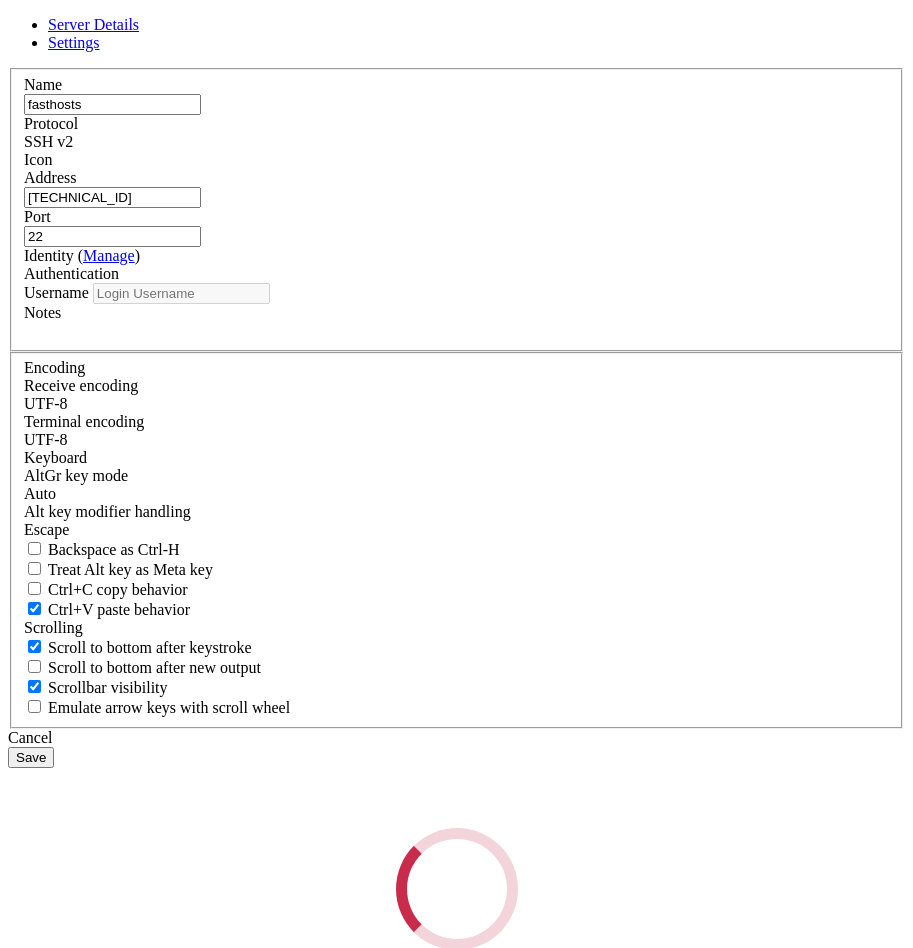 type on "root" 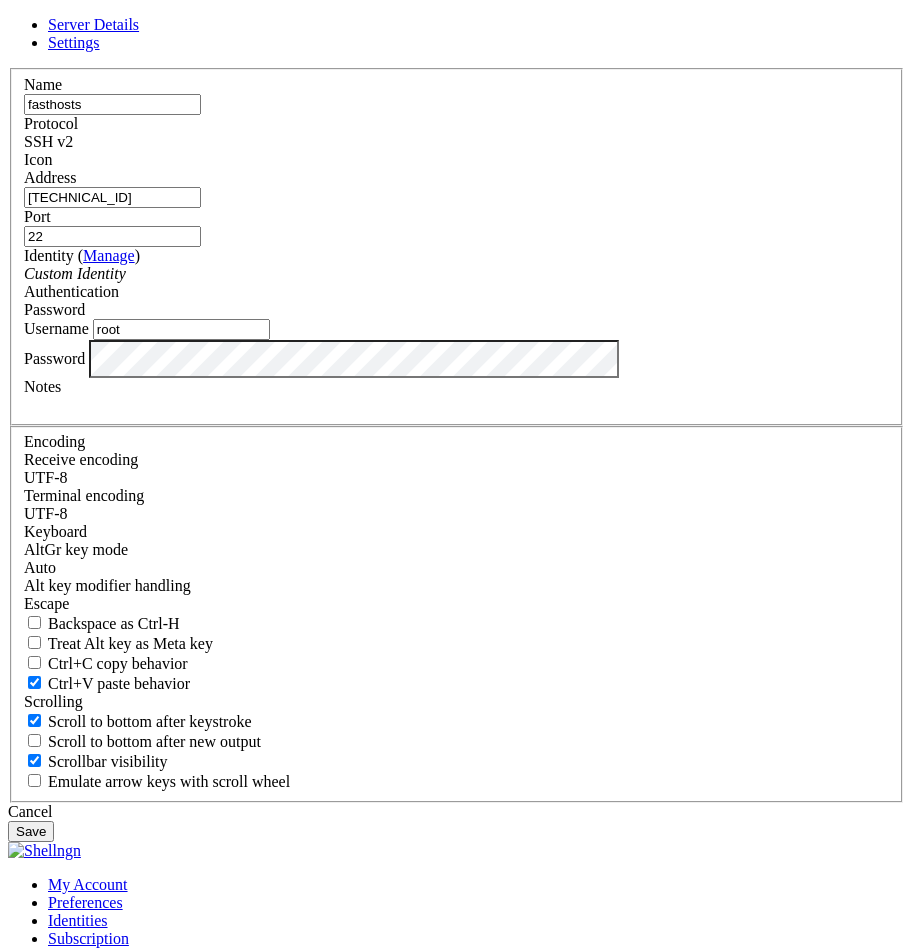 click on "Username
root" at bounding box center [456, 329] 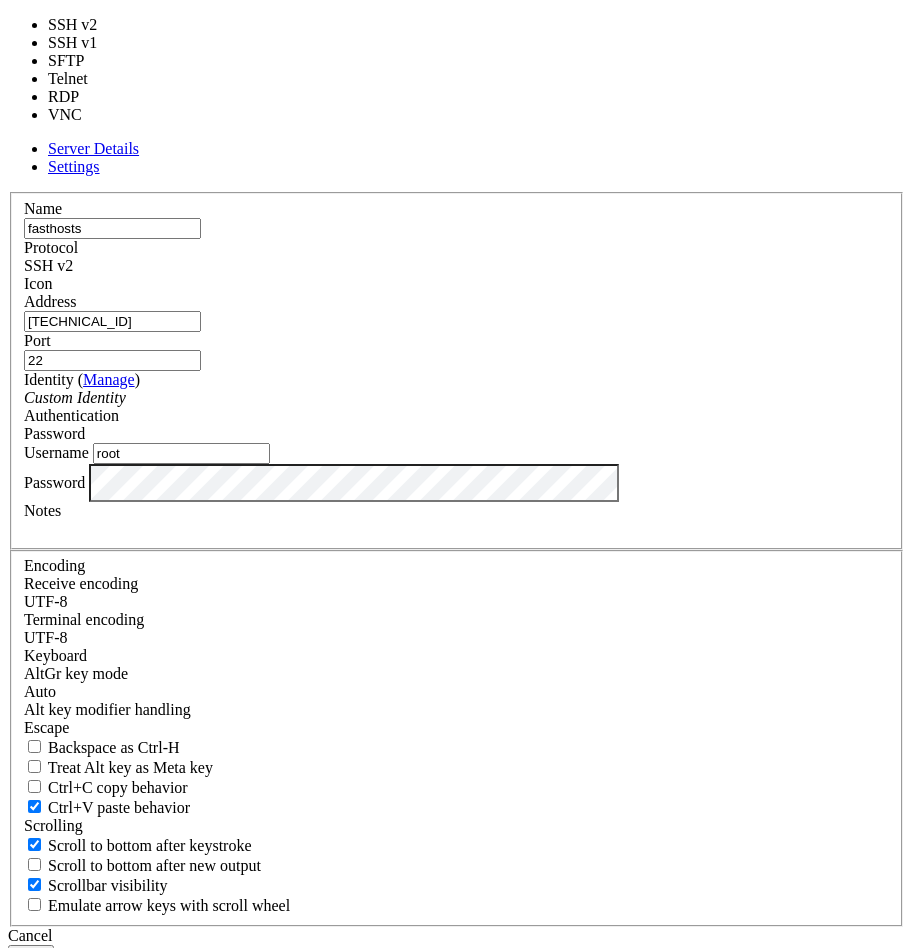 click on "SSH v2" at bounding box center (456, 266) 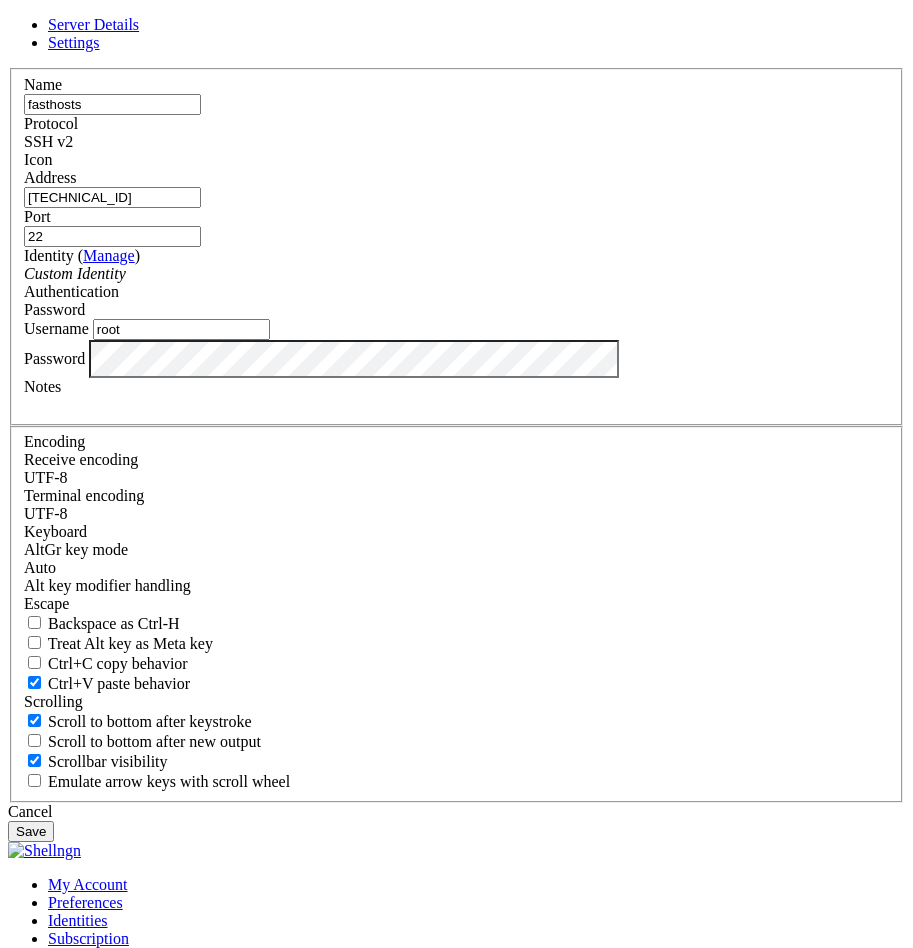click on "Save" at bounding box center [31, 831] 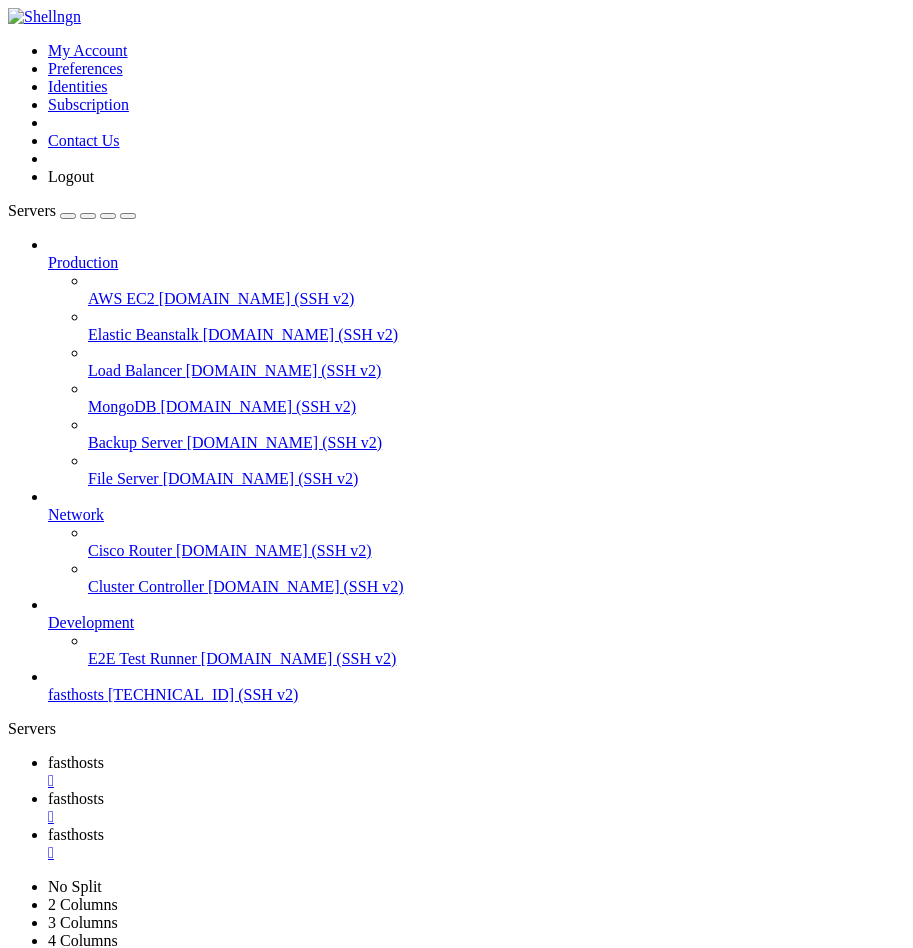 click on "Connect" at bounding box center (74, 2702) 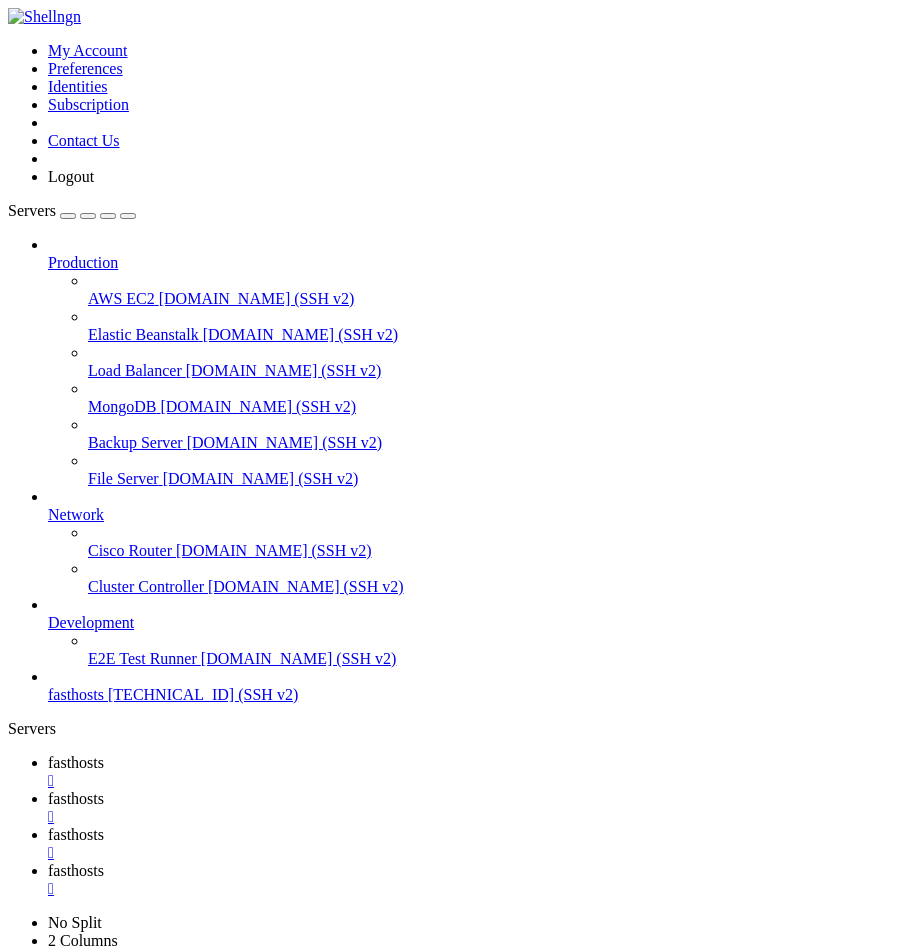 scroll, scrollTop: 0, scrollLeft: 0, axis: both 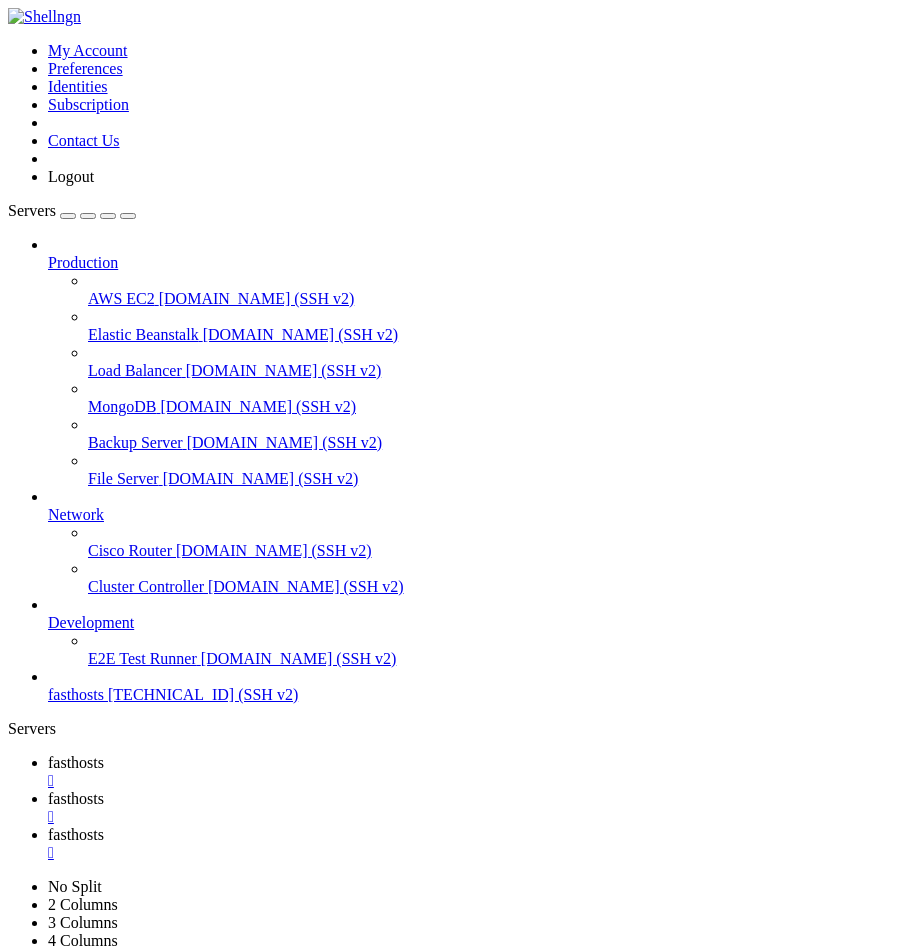 click on "" at bounding box center (476, 781) 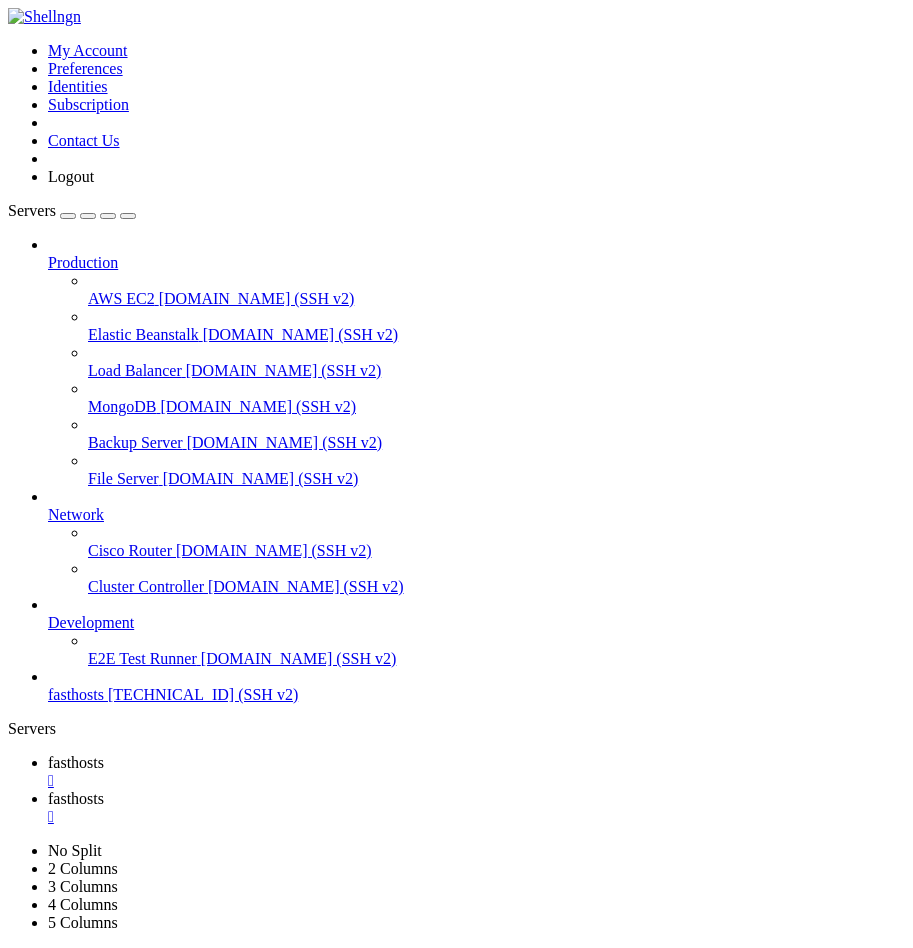 click on "" at bounding box center (476, 781) 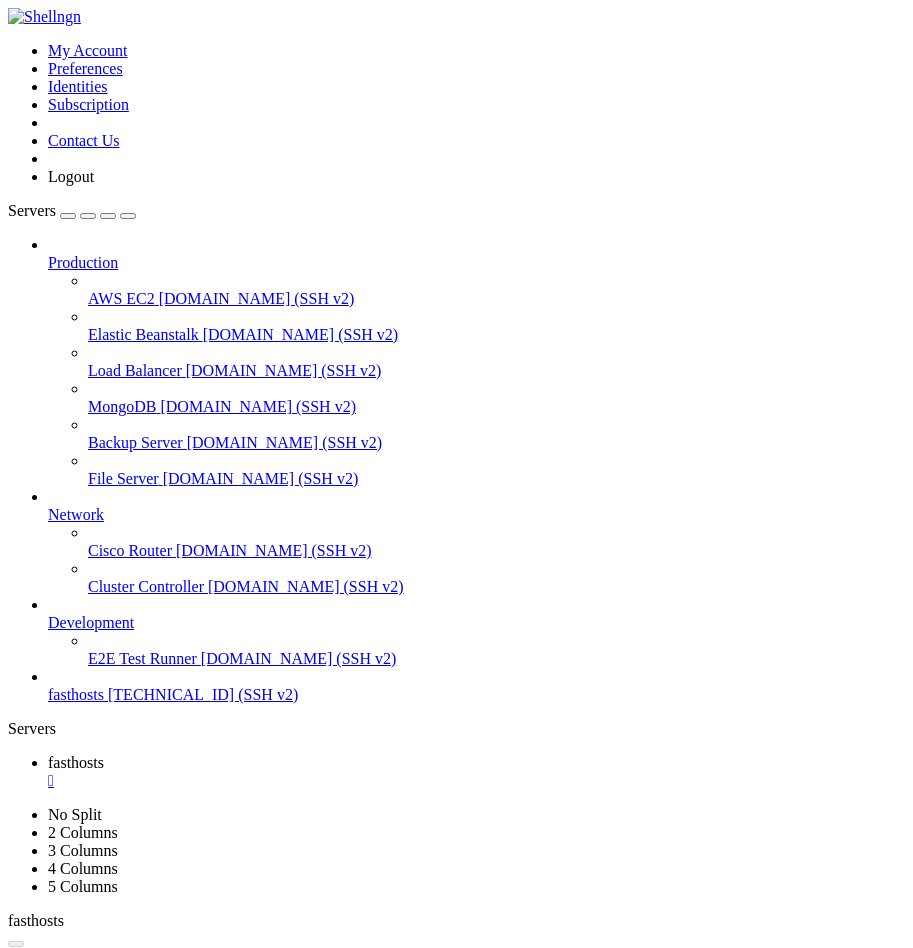 click on "" at bounding box center (476, 781) 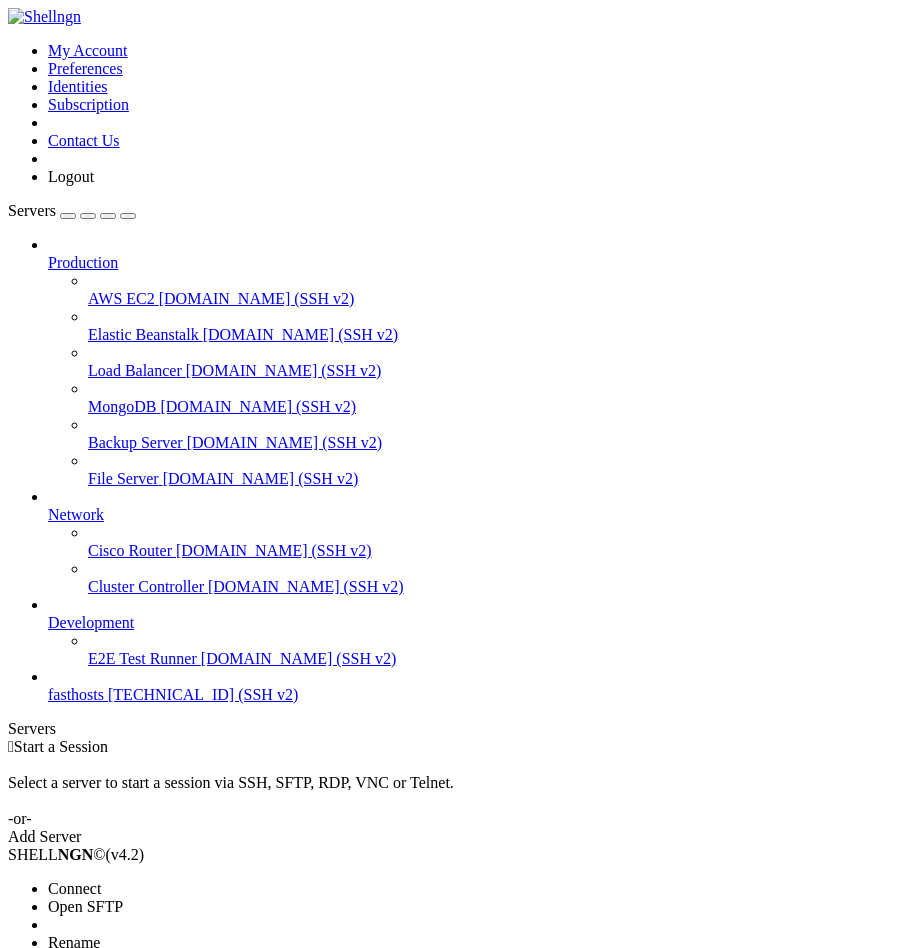 click on "Connect" at bounding box center [74, 888] 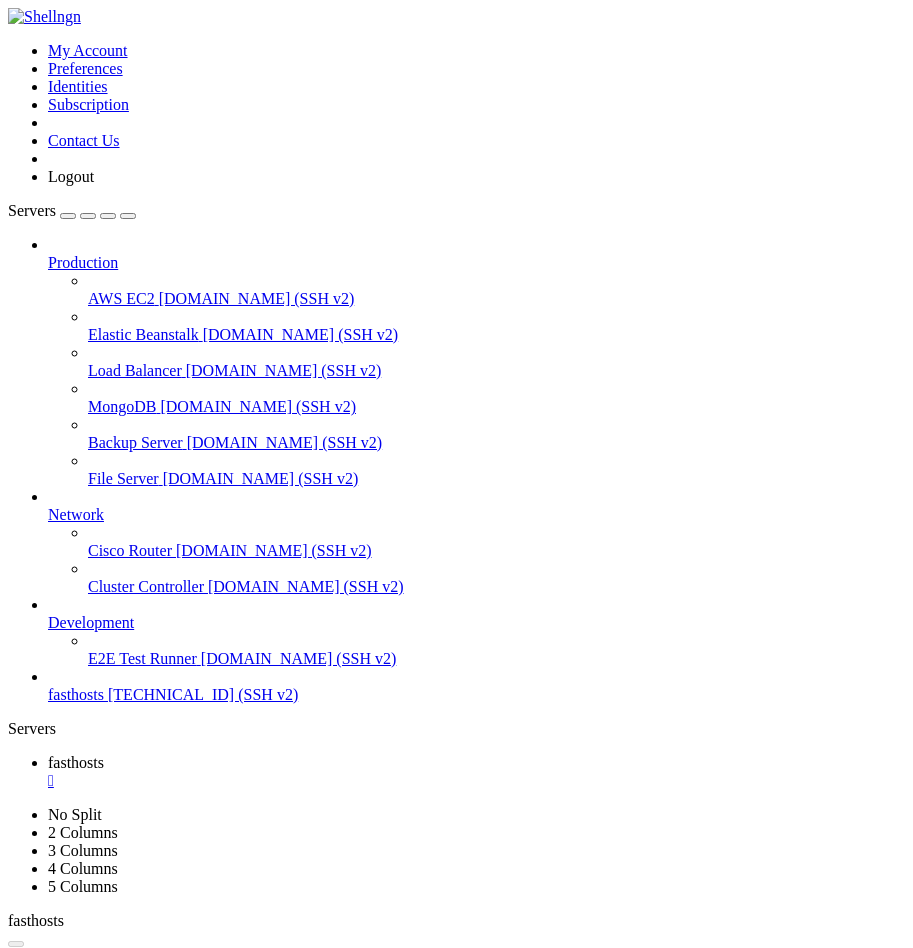 scroll, scrollTop: 0, scrollLeft: 0, axis: both 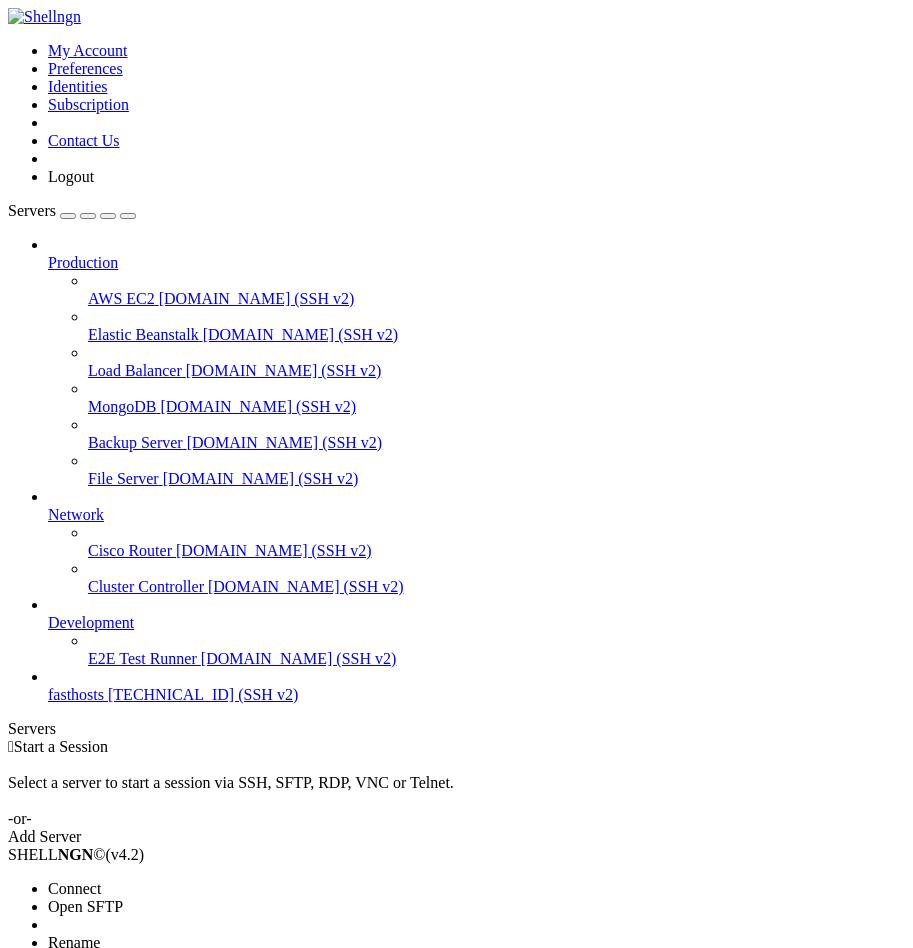 click on "Properties" at bounding box center [139, 1015] 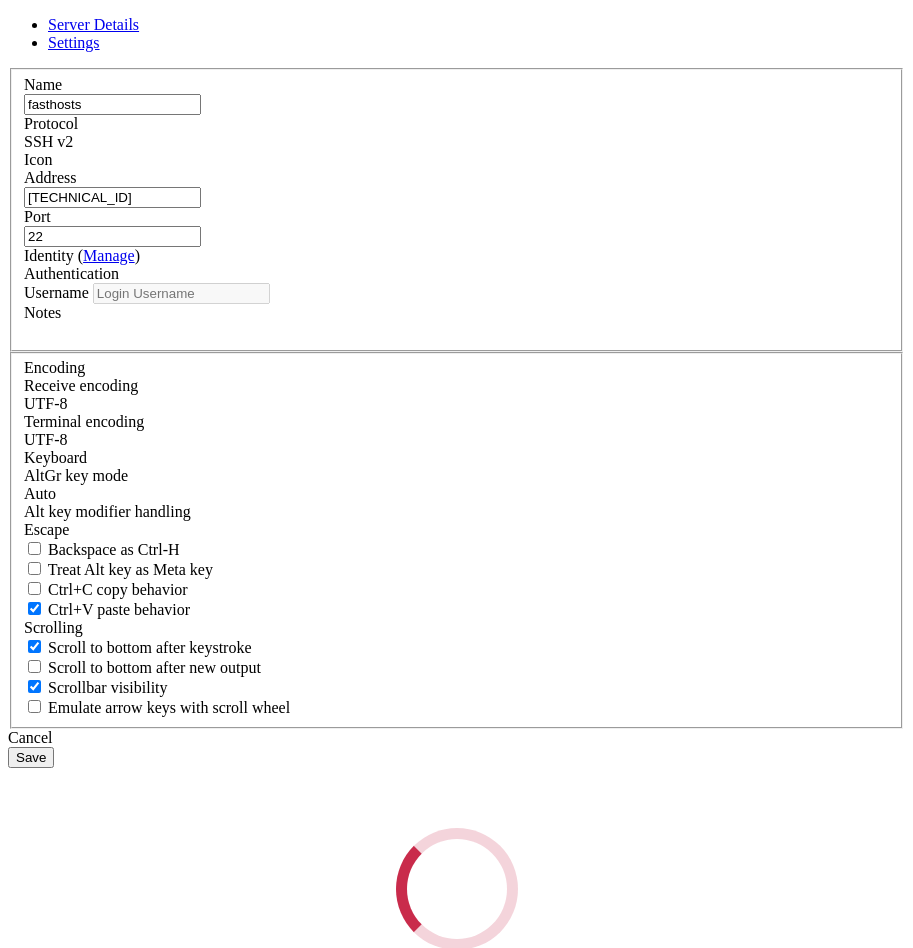 type on "root" 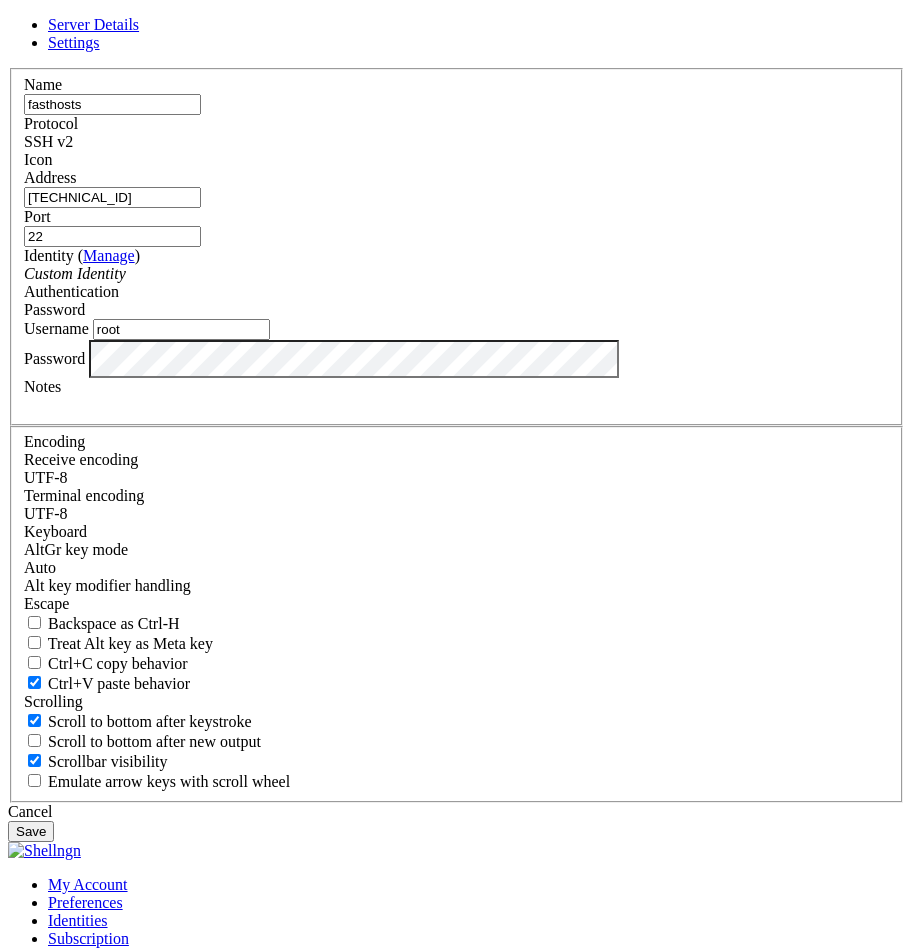 click on "fasthosts" at bounding box center [112, 104] 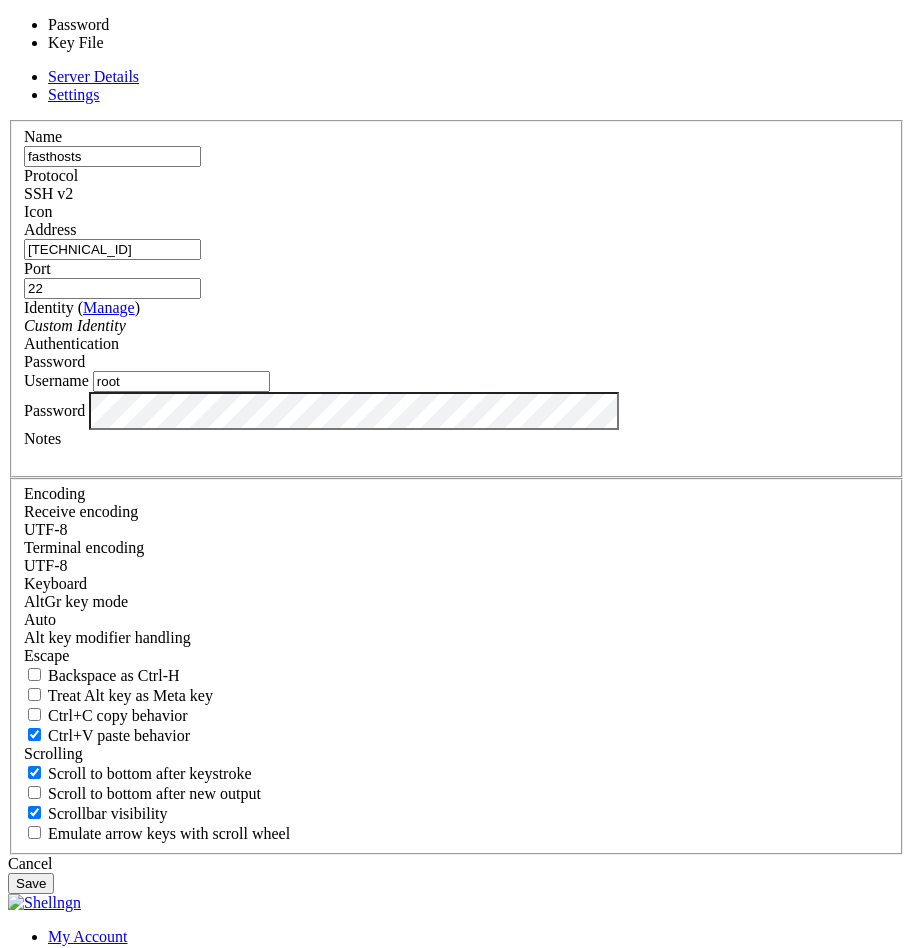 click on "Password" at bounding box center [456, 362] 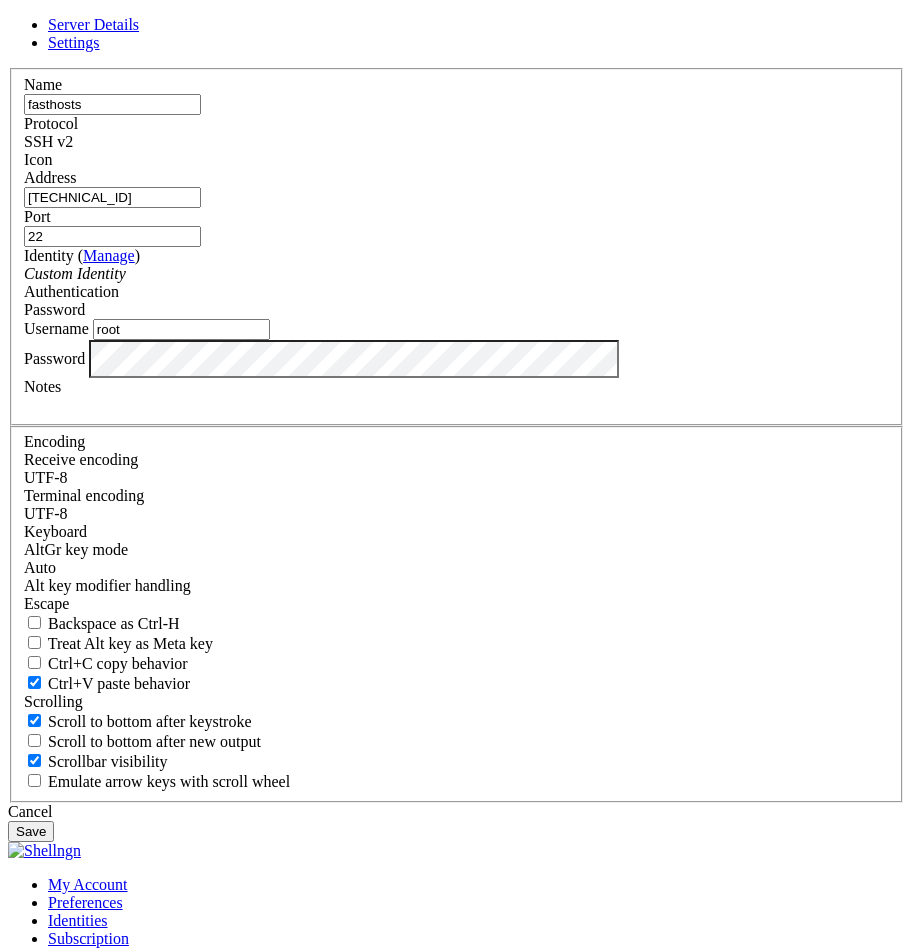 click on "Custom Identity" at bounding box center [456, 274] 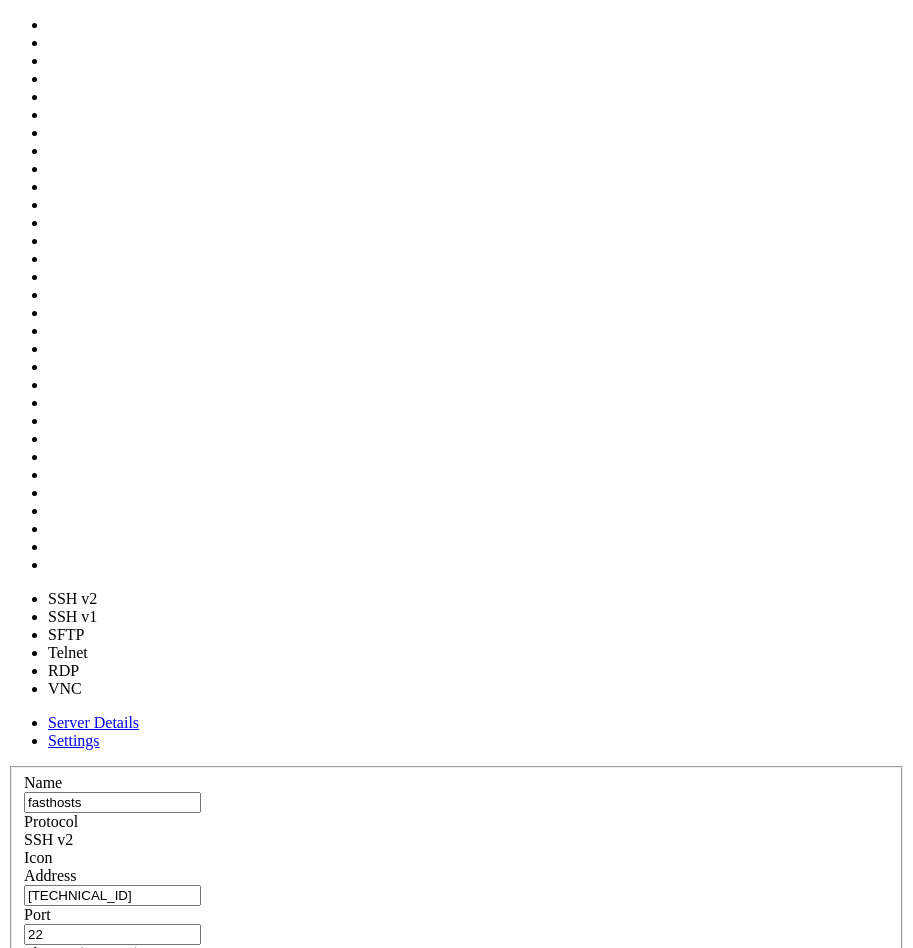 click on "SSH v2" at bounding box center [456, 840] 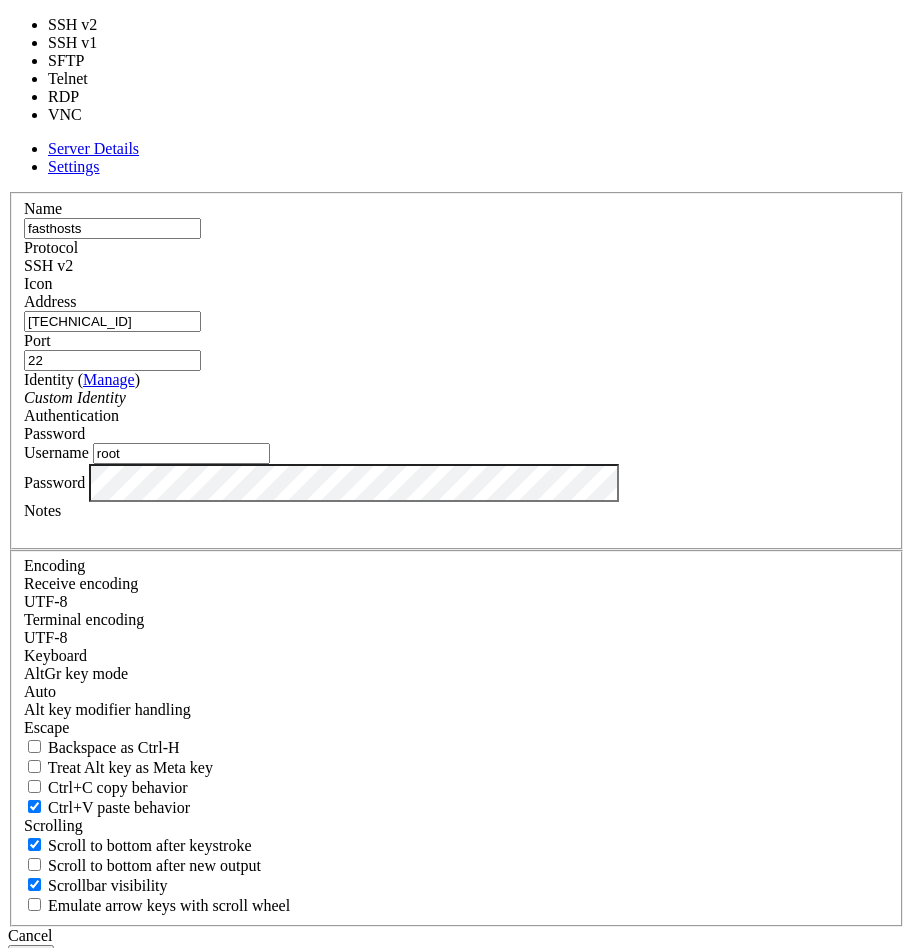 click on "SSH v2" at bounding box center [456, 266] 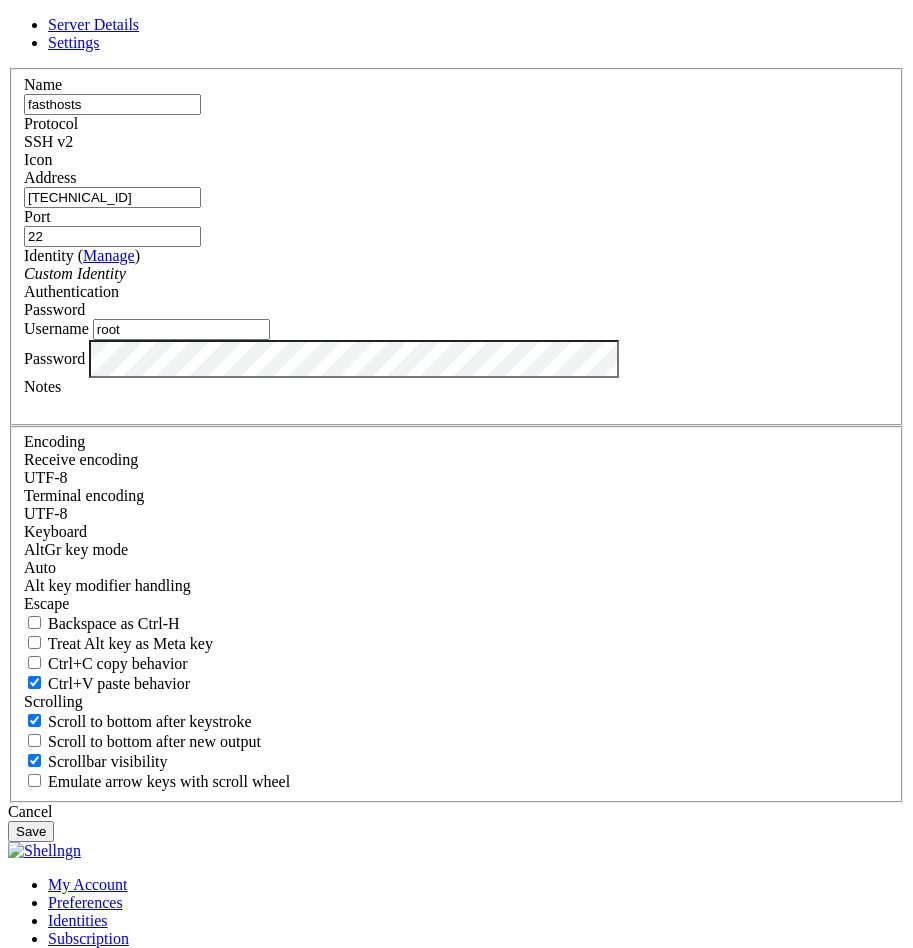 click on "Save" at bounding box center (31, 831) 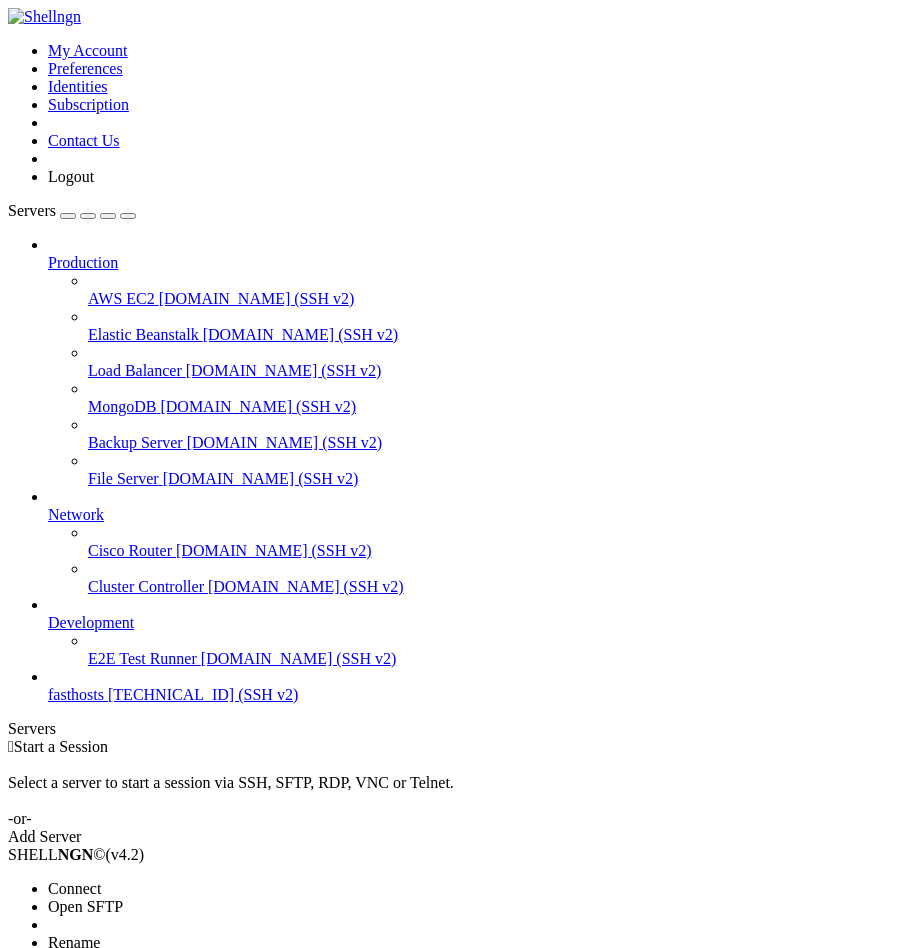 click on "Connect" at bounding box center (74, 888) 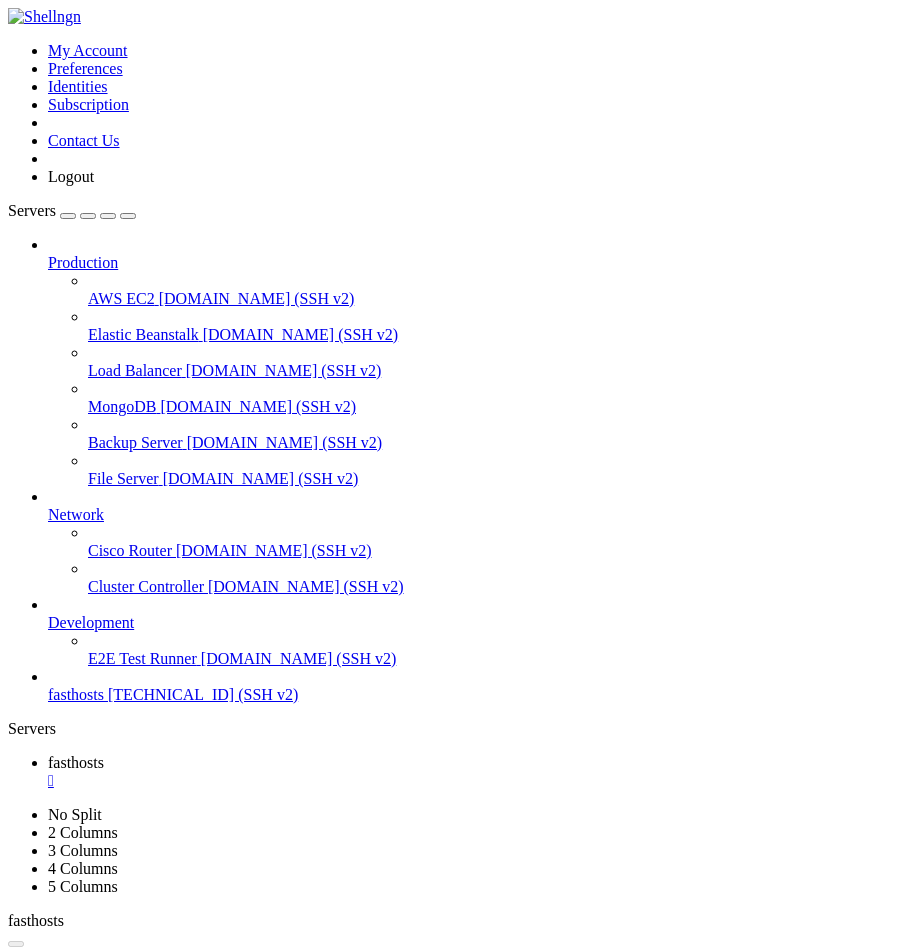 scroll, scrollTop: 0, scrollLeft: 0, axis: both 